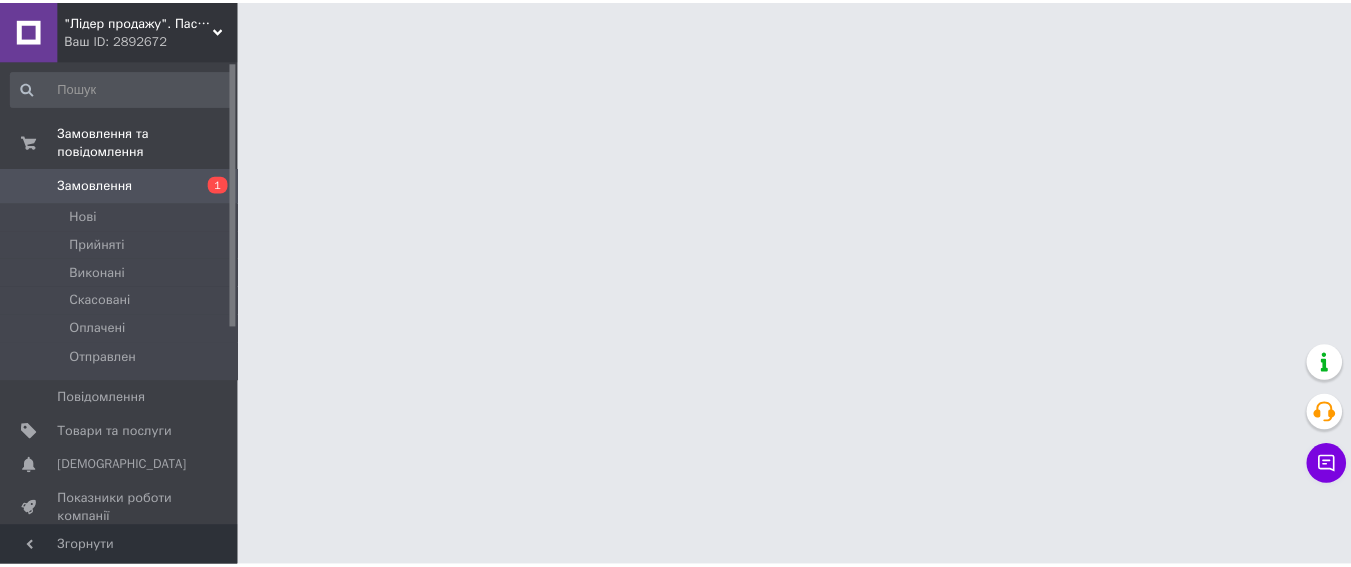 scroll, scrollTop: 0, scrollLeft: 0, axis: both 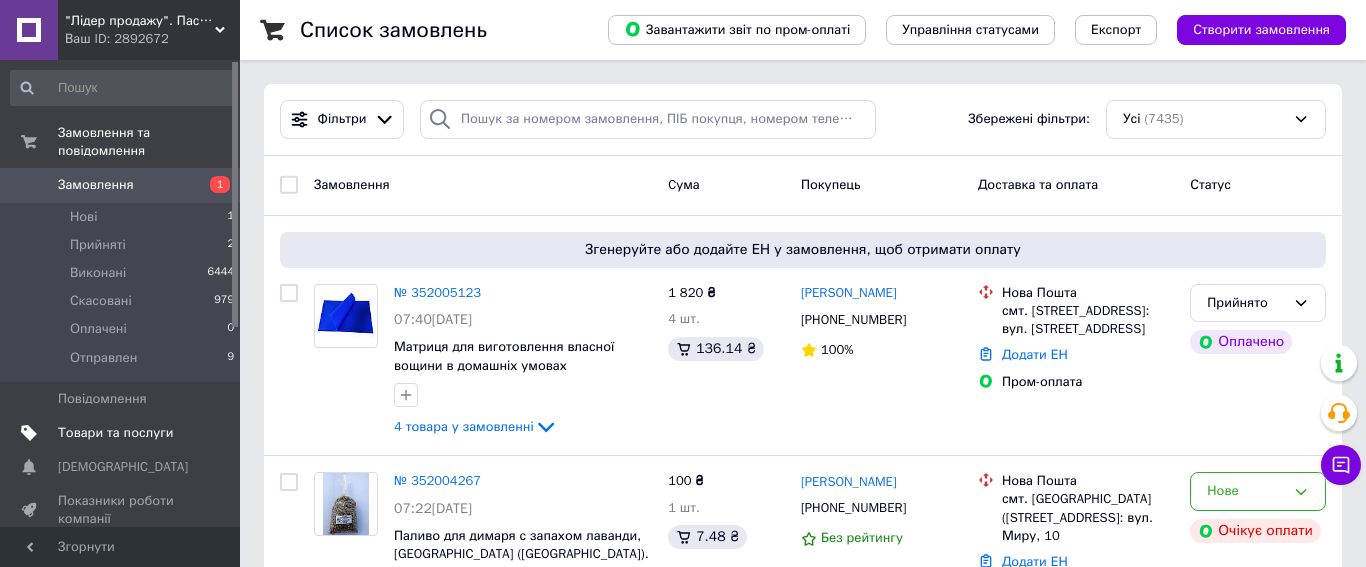 click on "Товари та послуги" at bounding box center (115, 433) 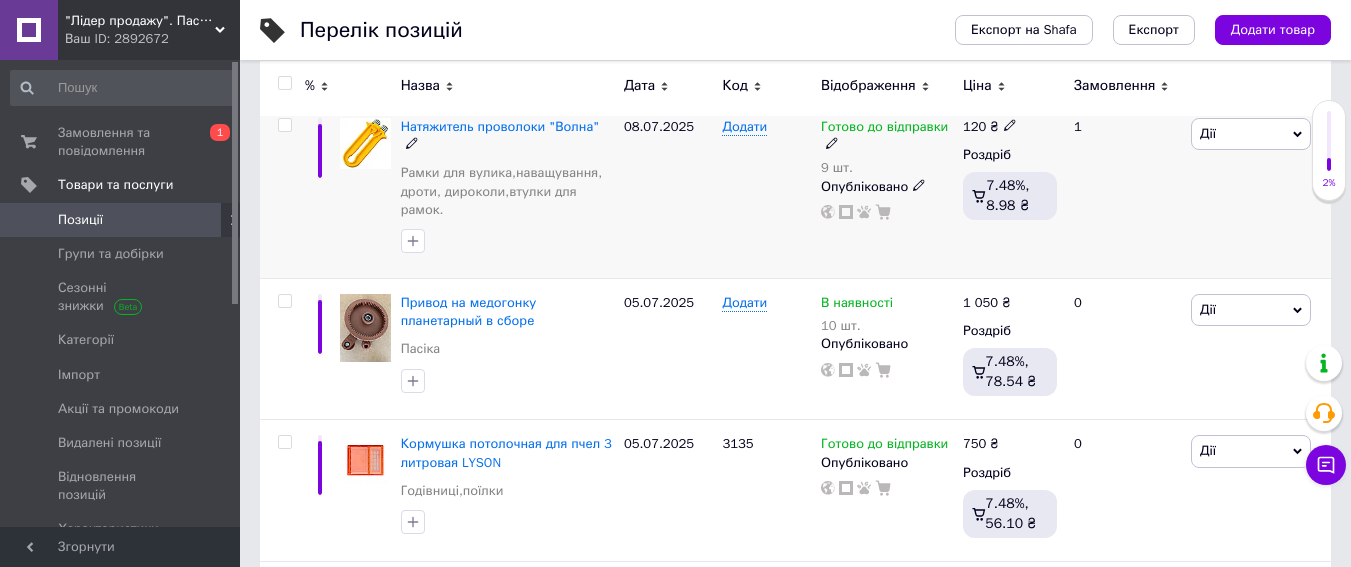 scroll, scrollTop: 100, scrollLeft: 0, axis: vertical 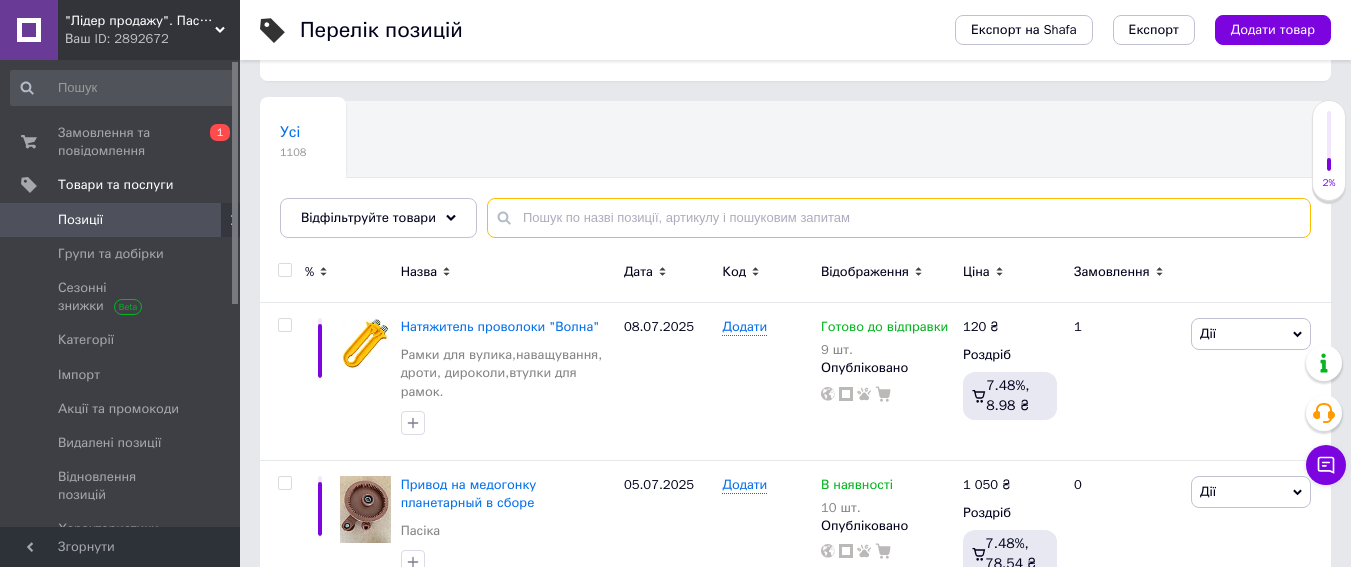 click at bounding box center [899, 218] 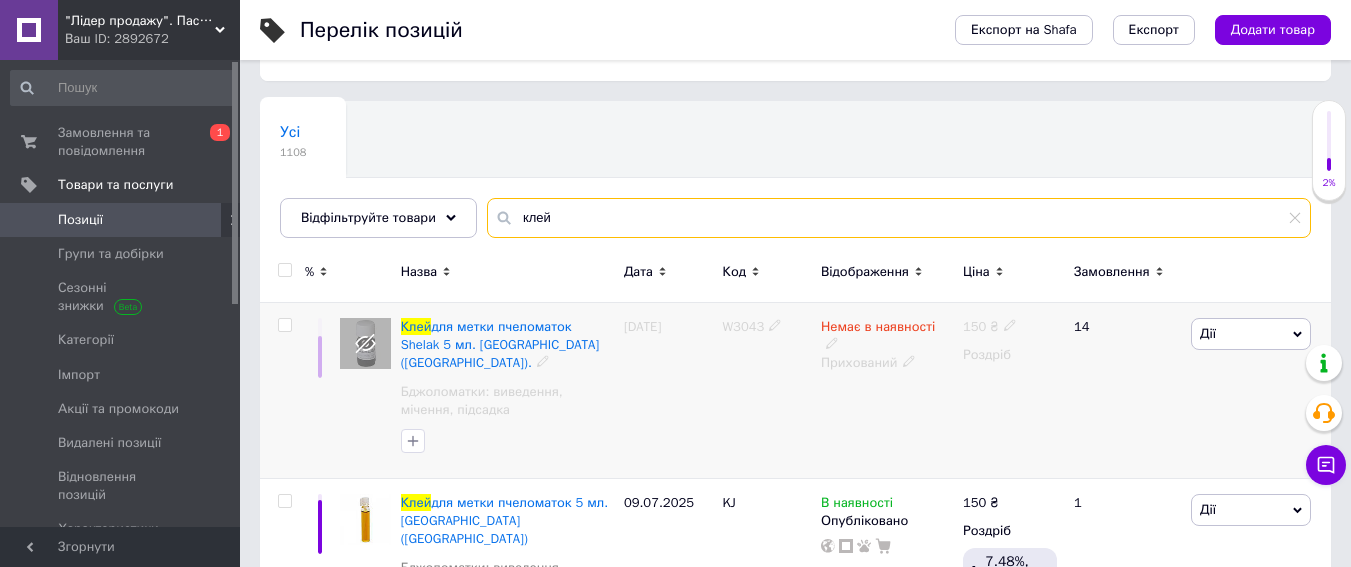 scroll, scrollTop: 300, scrollLeft: 0, axis: vertical 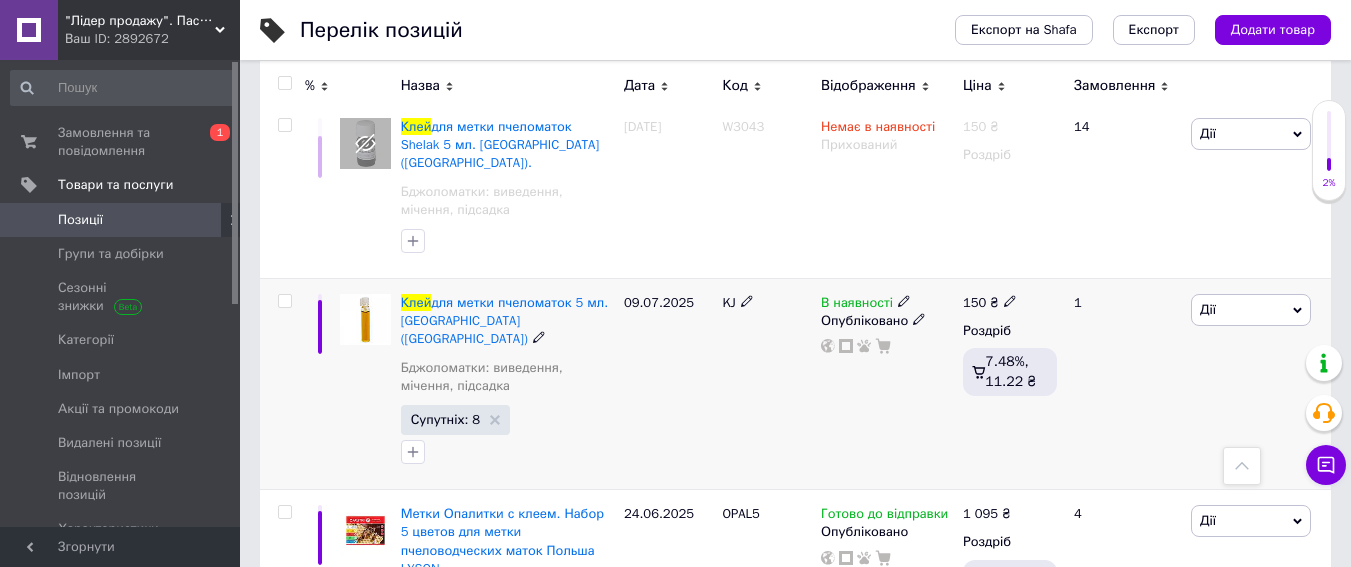 type on "клей" 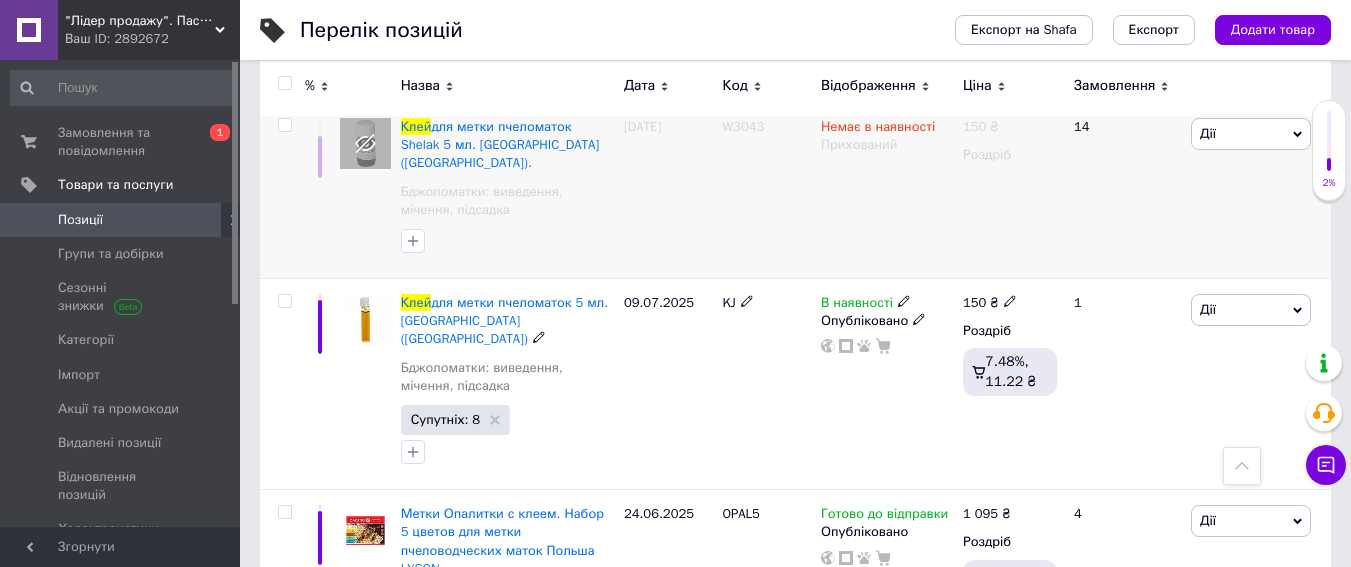 drag, startPoint x: 904, startPoint y: 281, endPoint x: 809, endPoint y: 179, distance: 139.38795 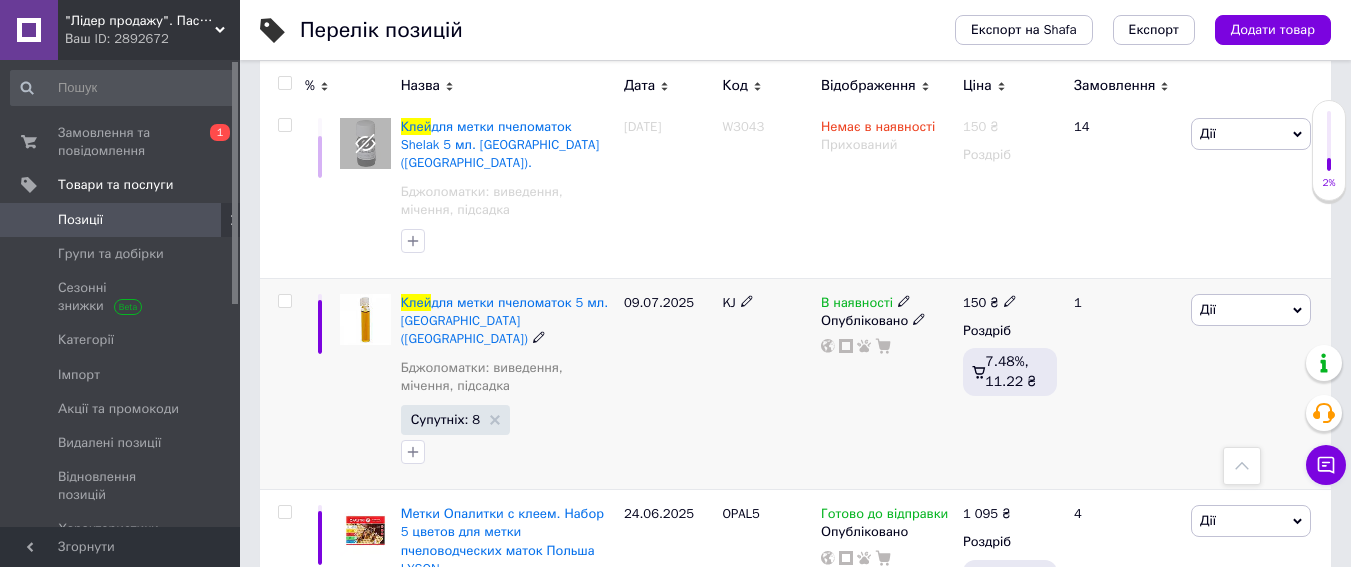 click 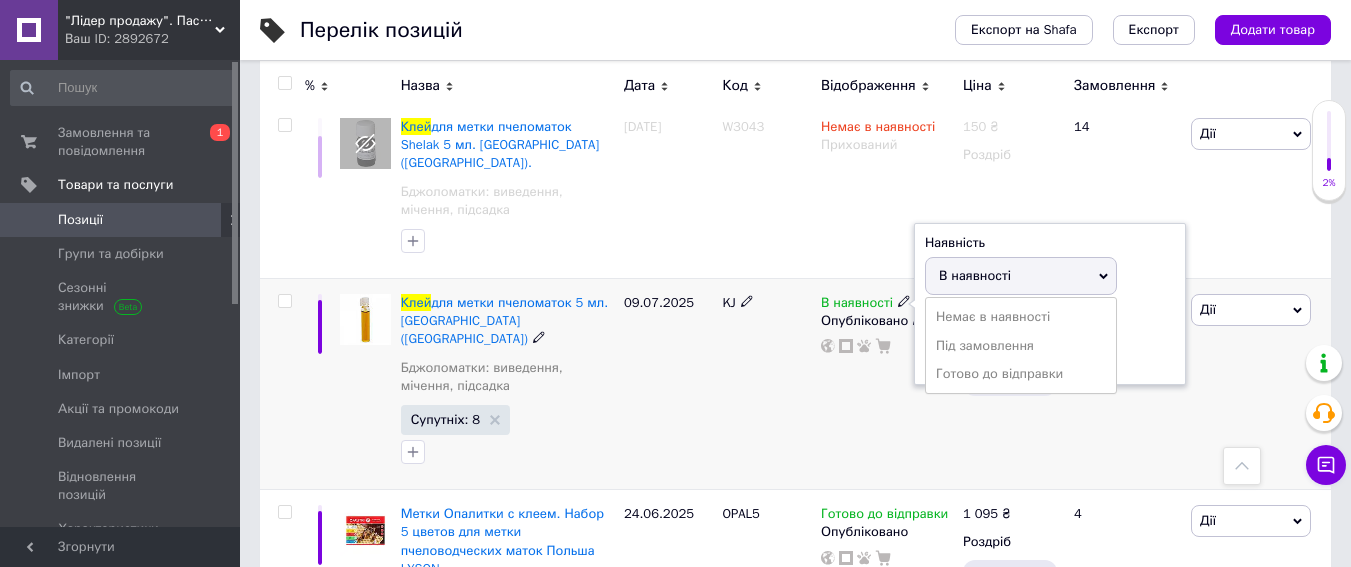 click on "Немає в наявності" at bounding box center (1021, 317) 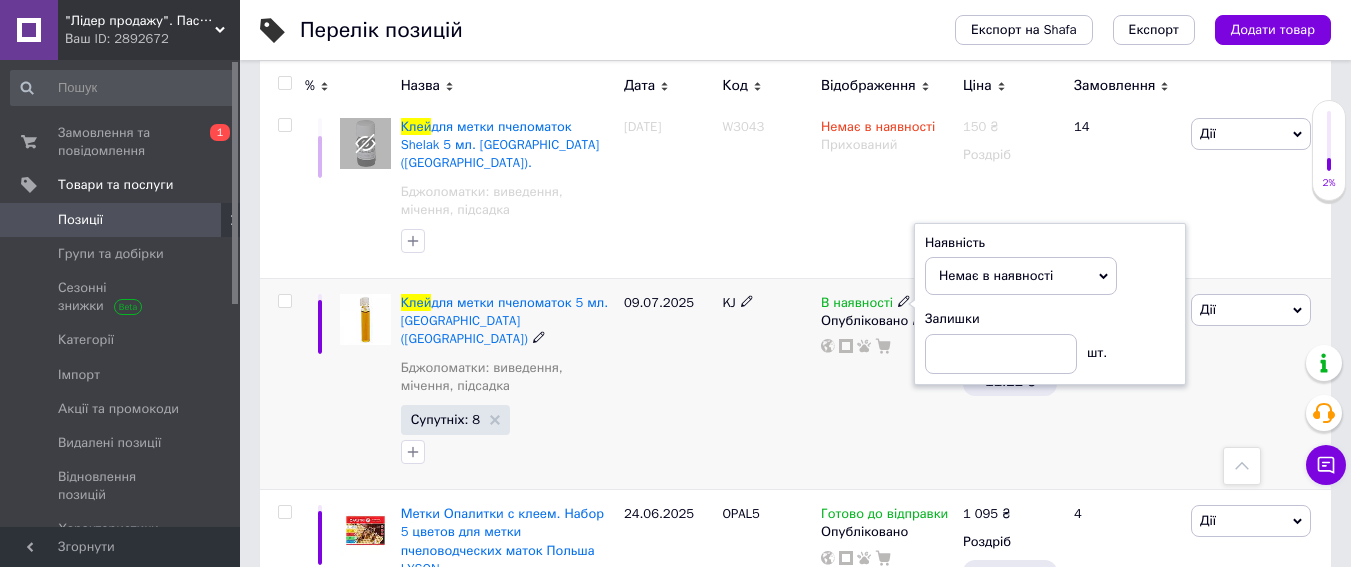 click on "KJ" at bounding box center [766, 384] 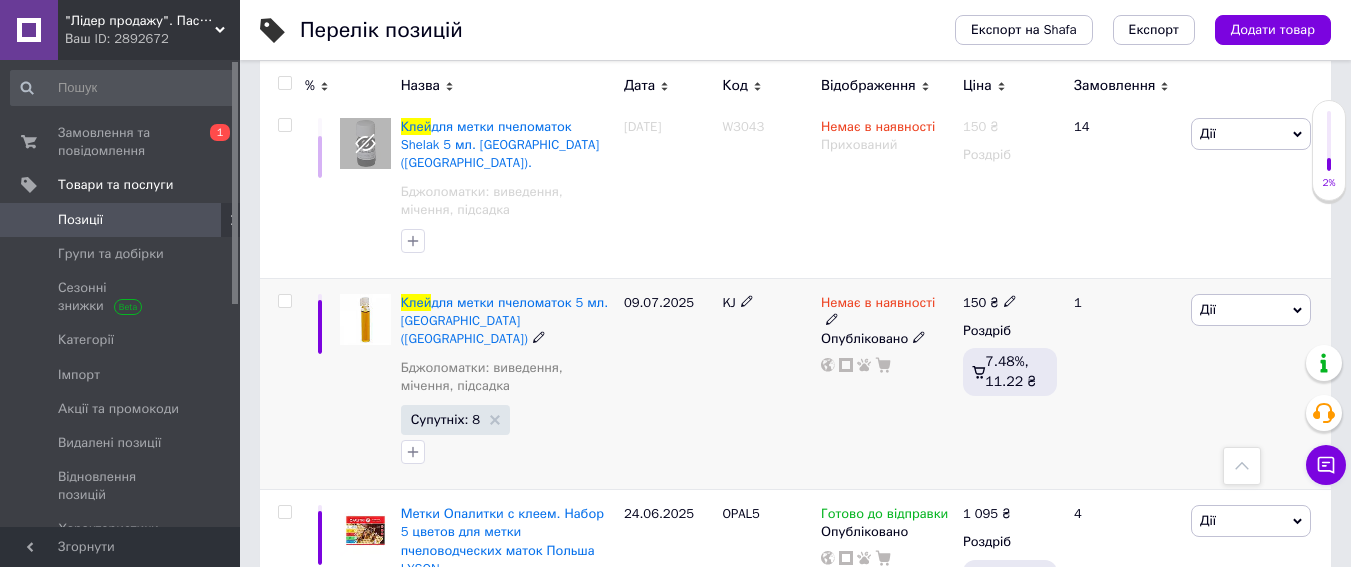 click 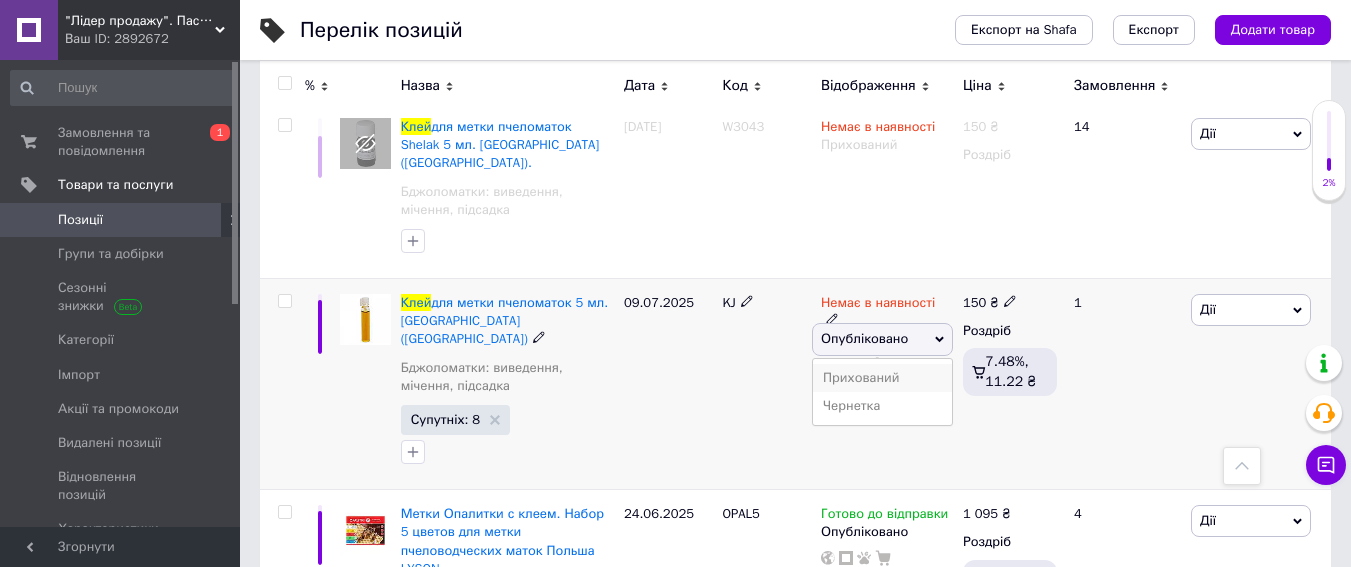 click on "Прихований" at bounding box center (882, 378) 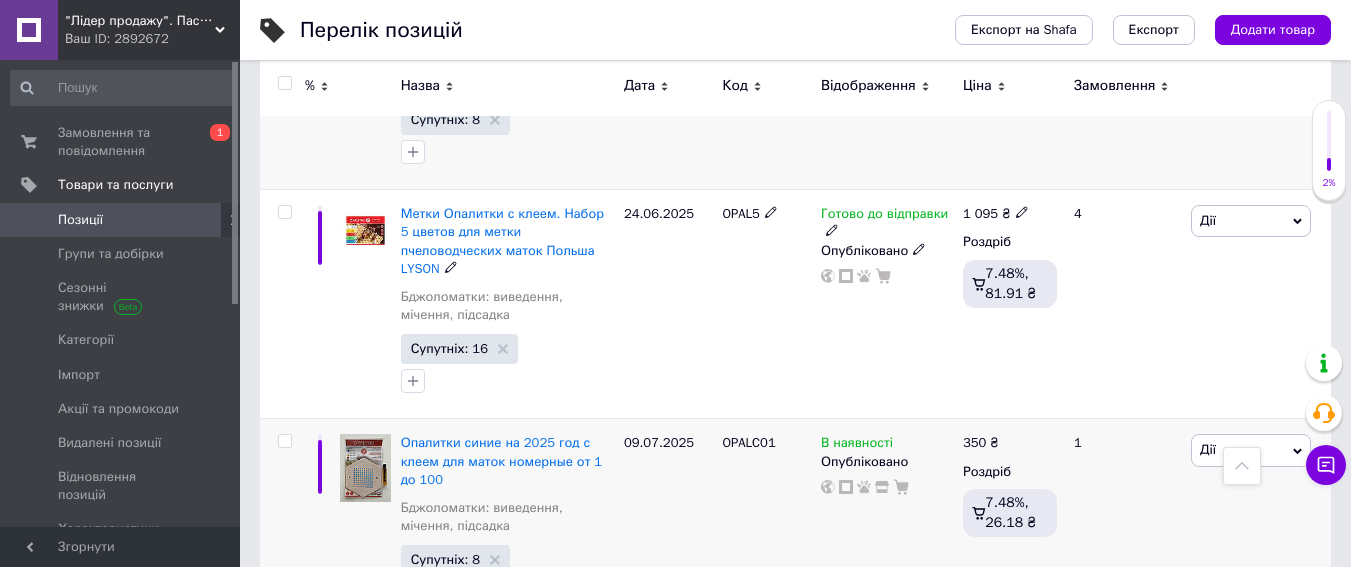 scroll, scrollTop: 700, scrollLeft: 0, axis: vertical 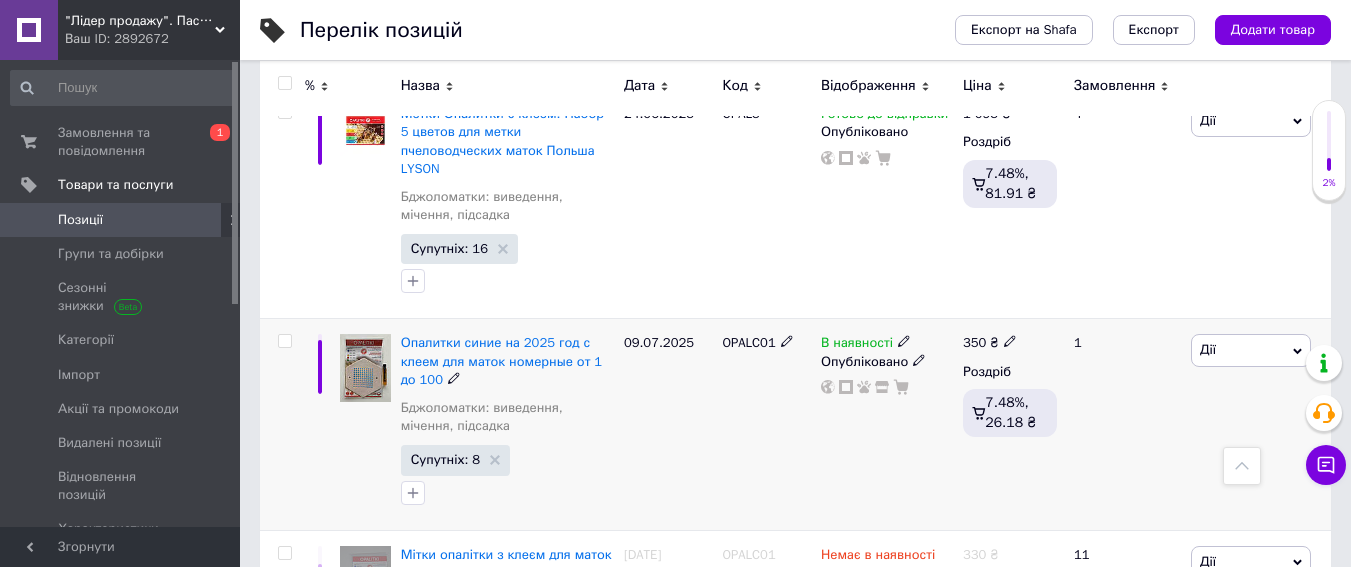 click 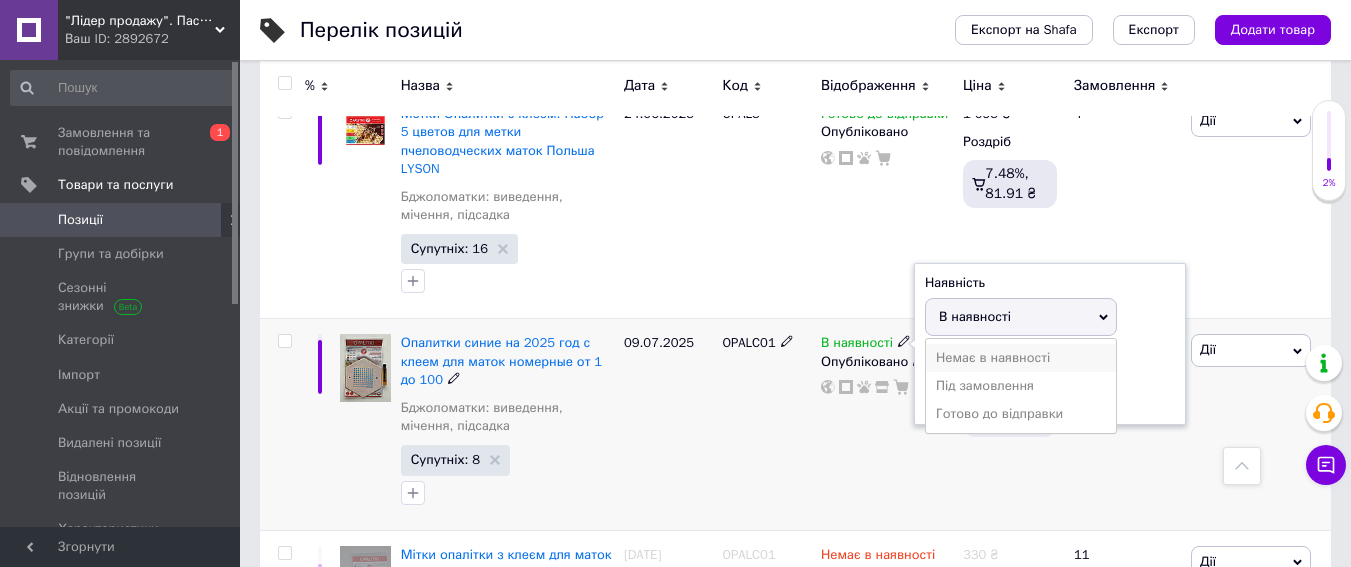 click on "Немає в наявності" at bounding box center (1021, 358) 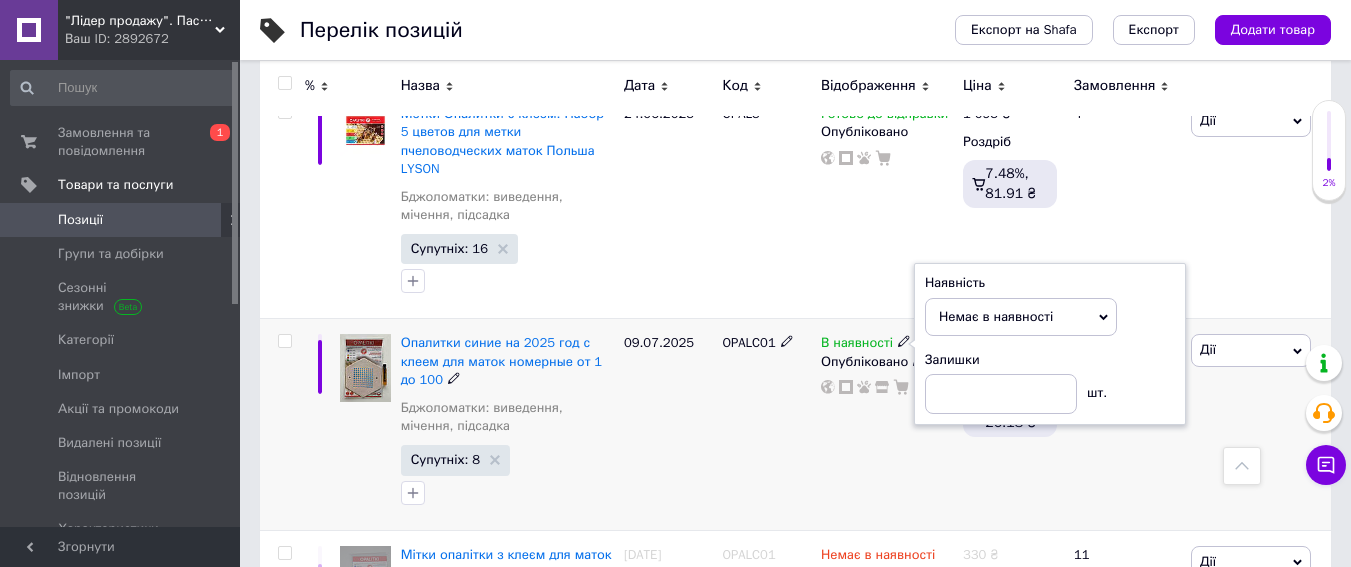 click on "OPALC01" at bounding box center (766, 424) 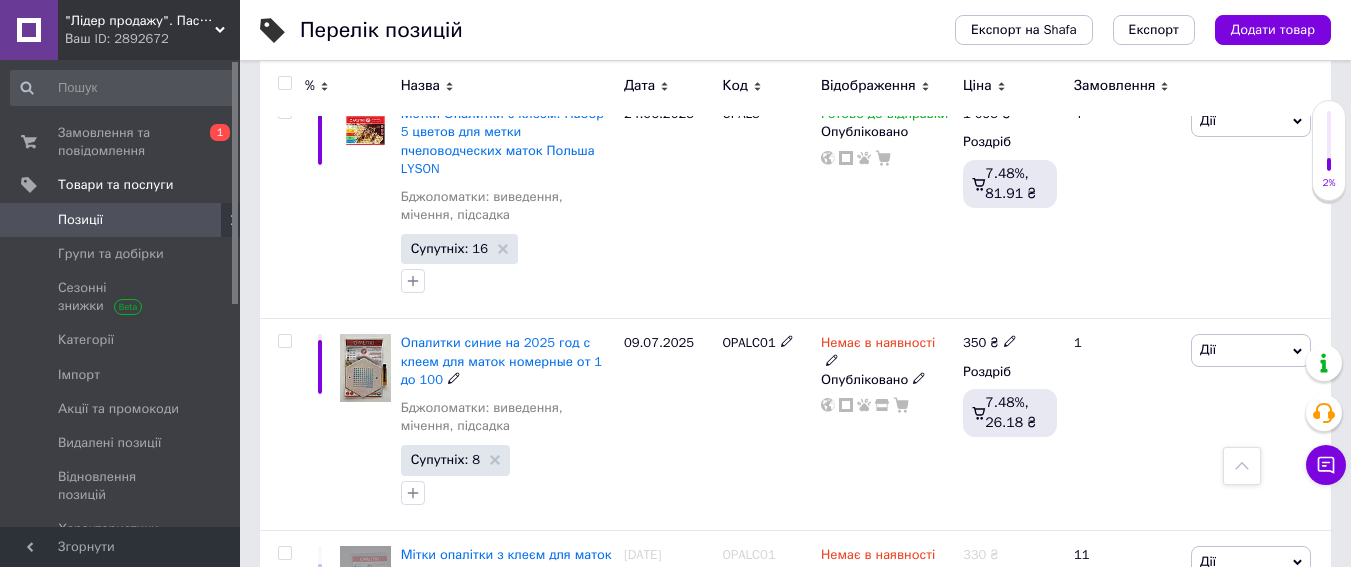 click 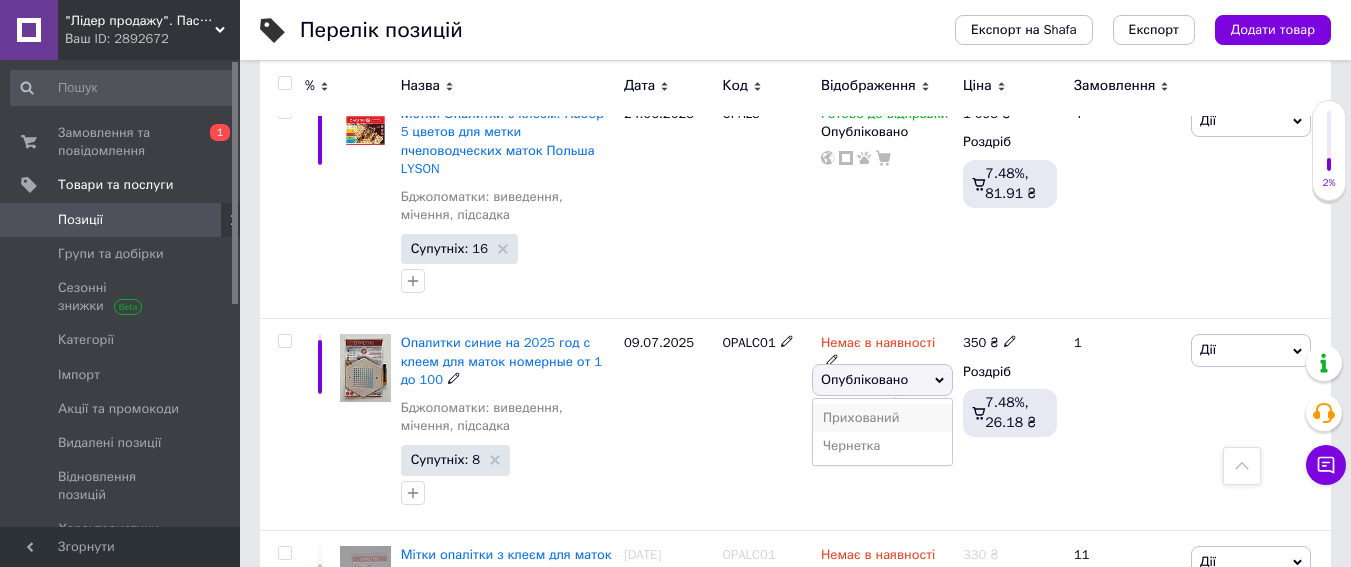 click on "Прихований" at bounding box center (882, 418) 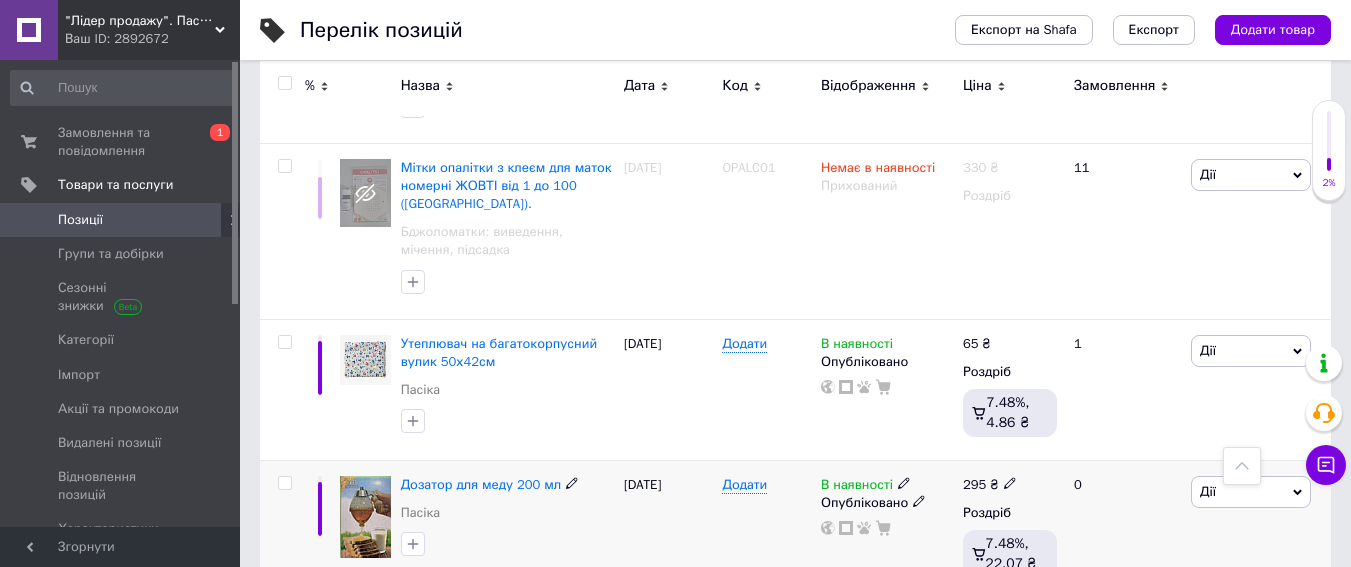 scroll, scrollTop: 287, scrollLeft: 0, axis: vertical 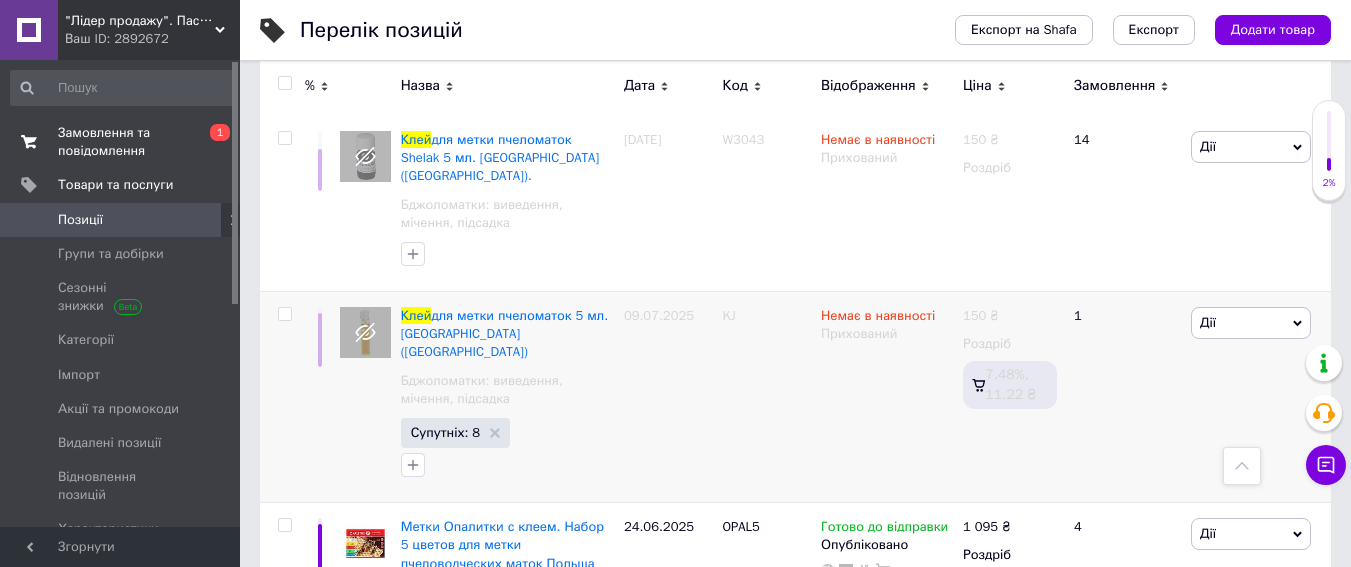 click on "Замовлення та повідомлення" at bounding box center [121, 142] 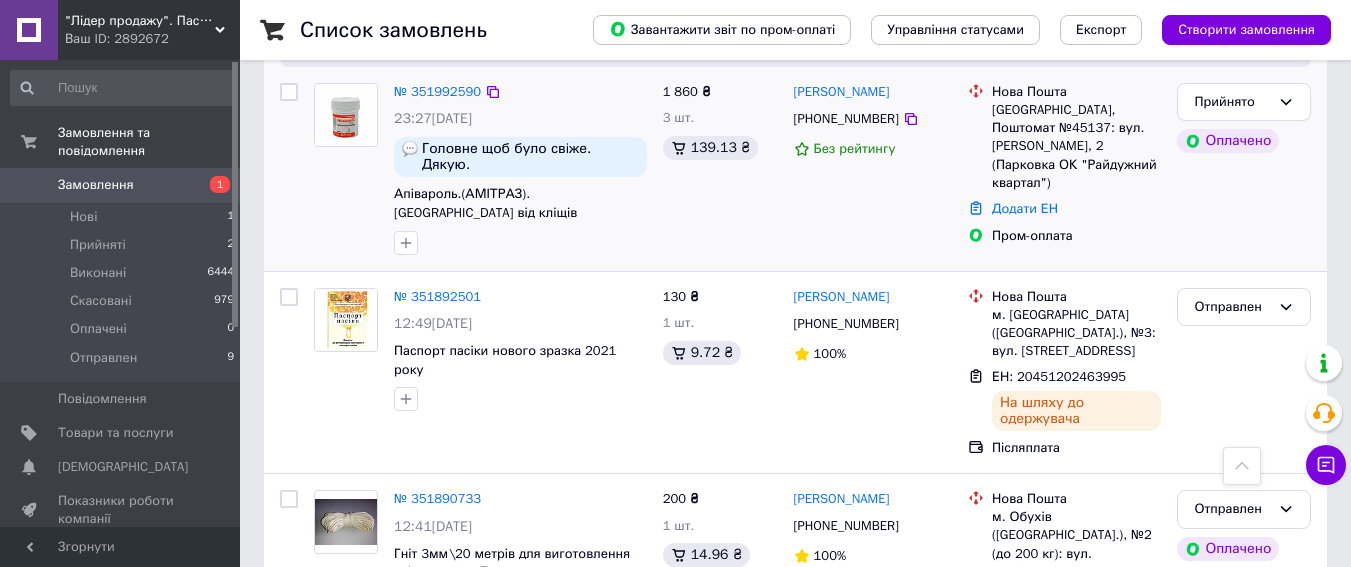 scroll, scrollTop: 500, scrollLeft: 0, axis: vertical 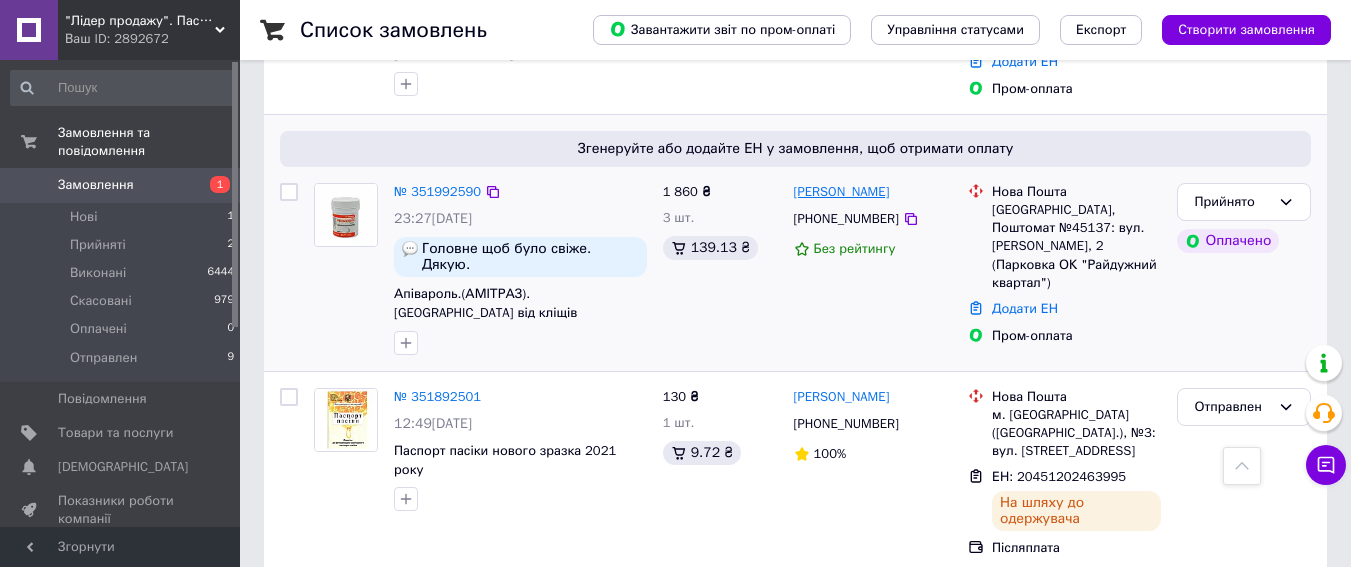 click on "[PERSON_NAME]" at bounding box center [842, 192] 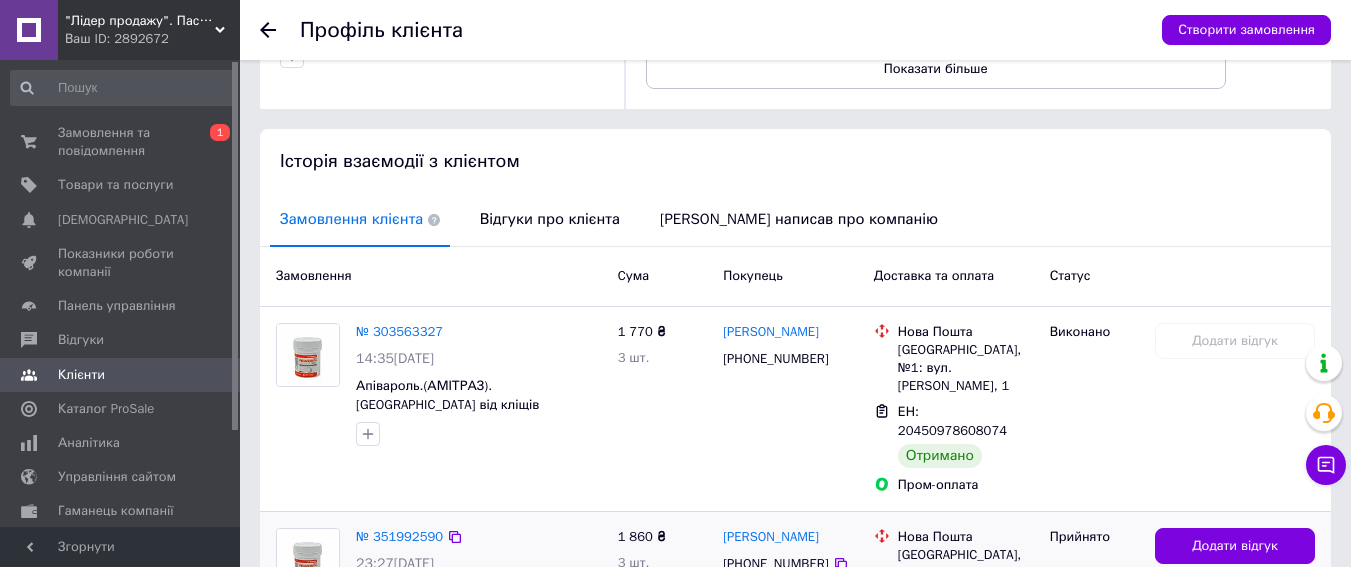scroll, scrollTop: 526, scrollLeft: 0, axis: vertical 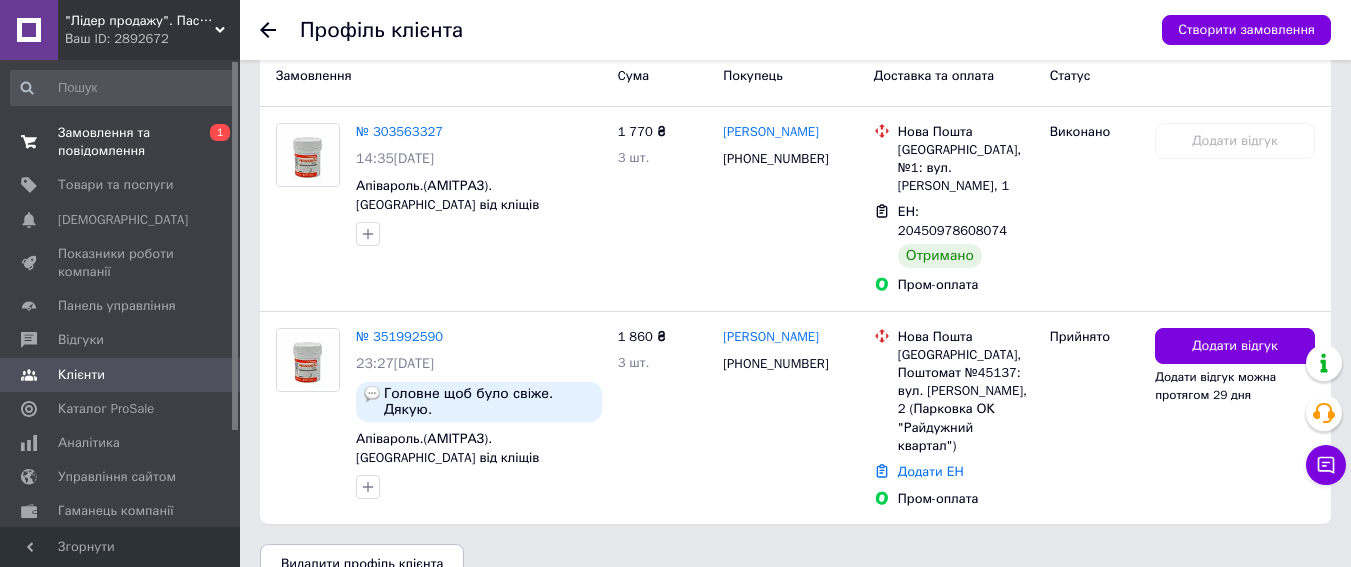 click on "Замовлення та повідомлення" at bounding box center (121, 142) 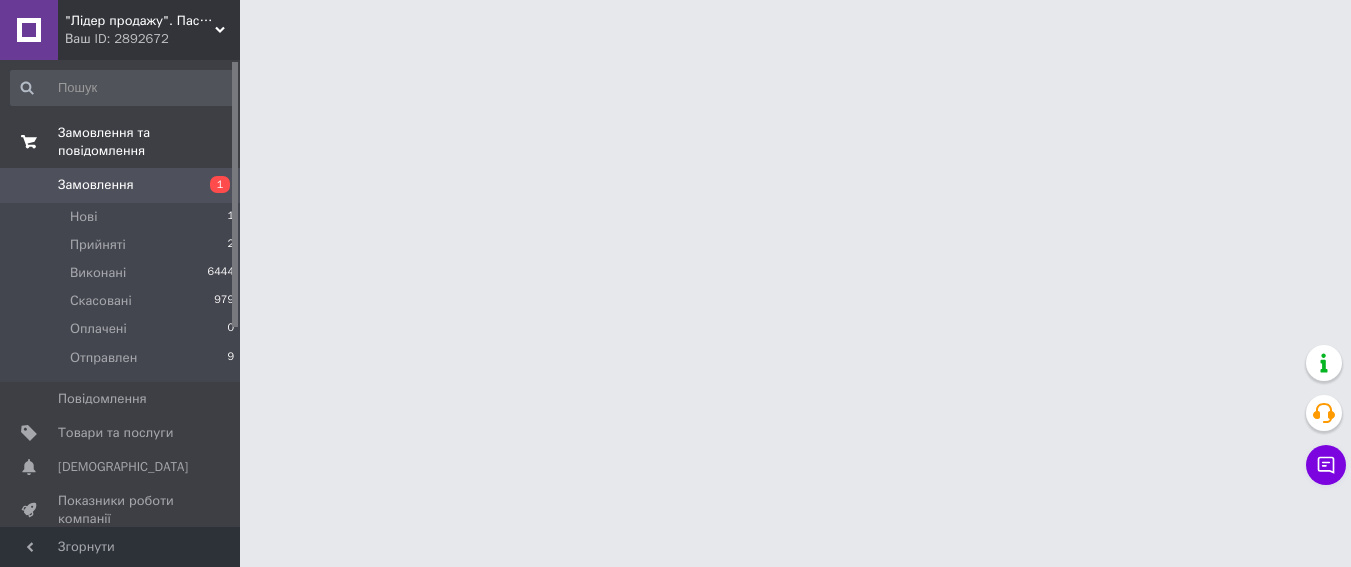 scroll, scrollTop: 0, scrollLeft: 0, axis: both 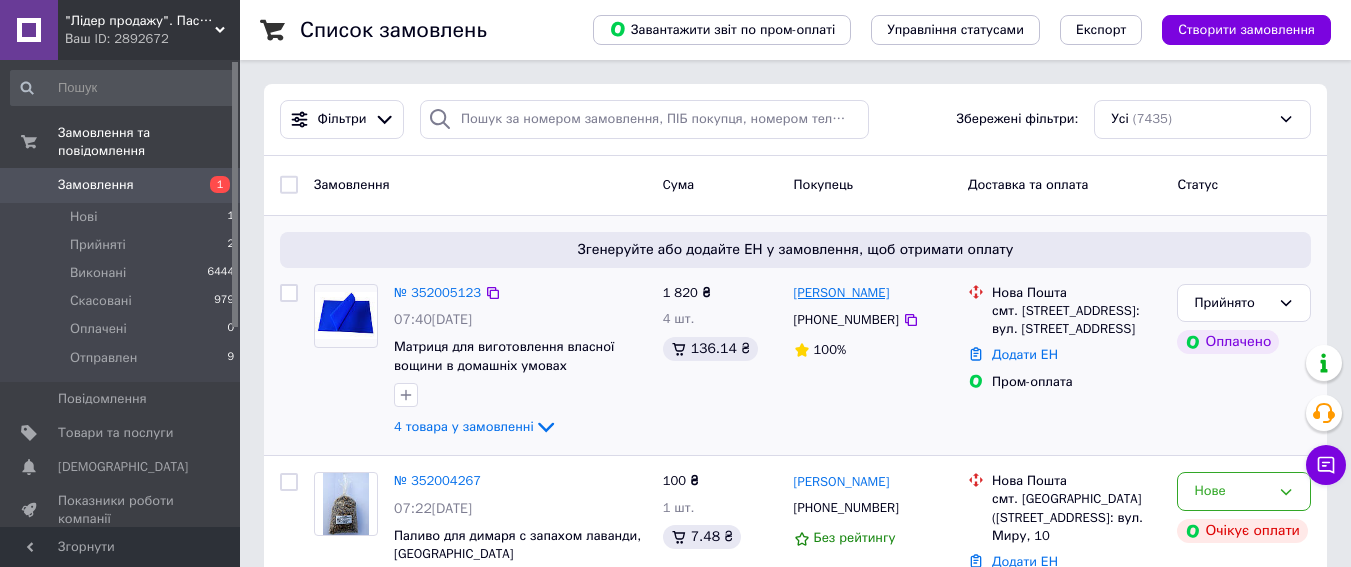 click on "[PERSON_NAME]" at bounding box center (842, 293) 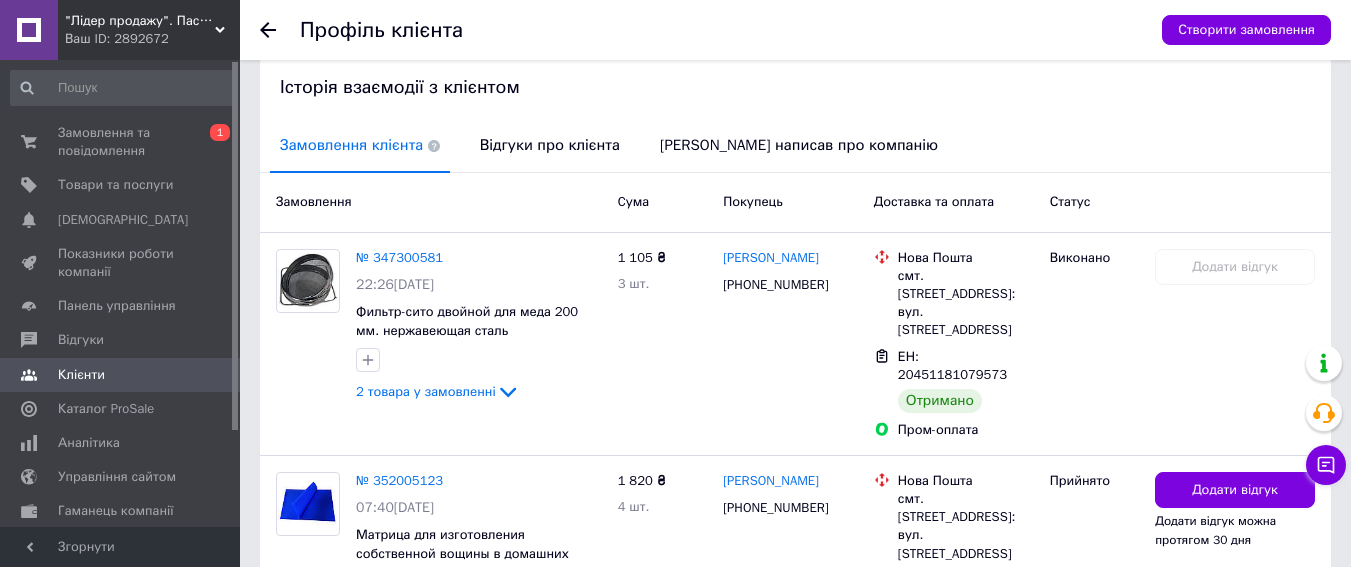 scroll, scrollTop: 538, scrollLeft: 0, axis: vertical 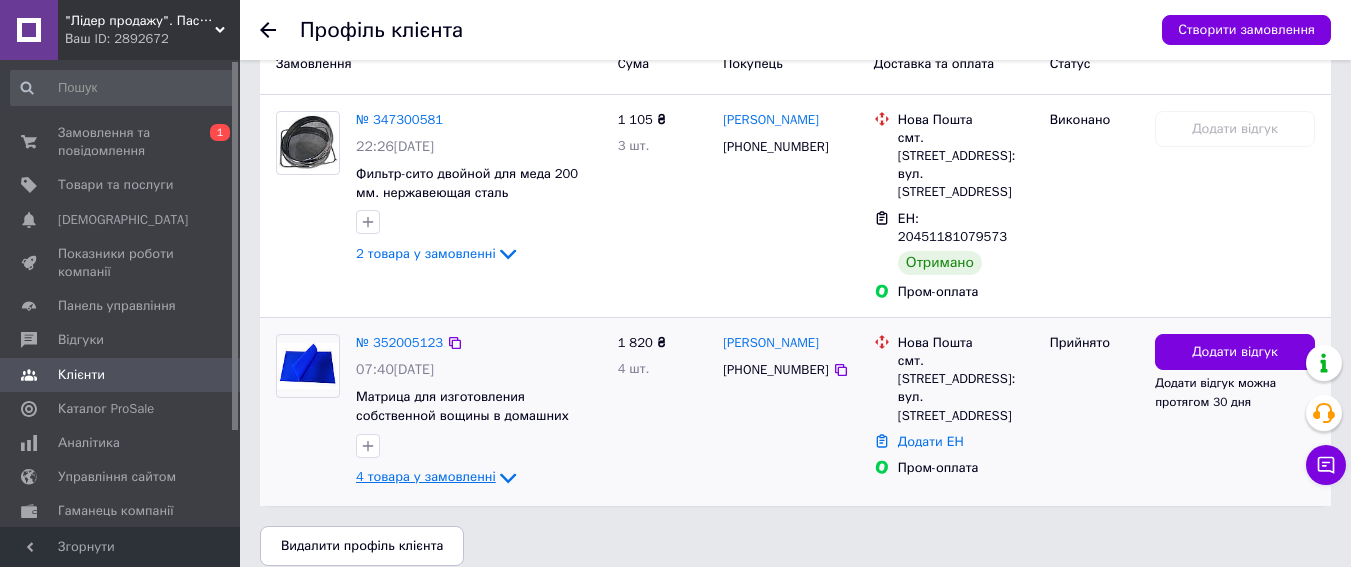 click on "4 товара у замовленні" at bounding box center [426, 476] 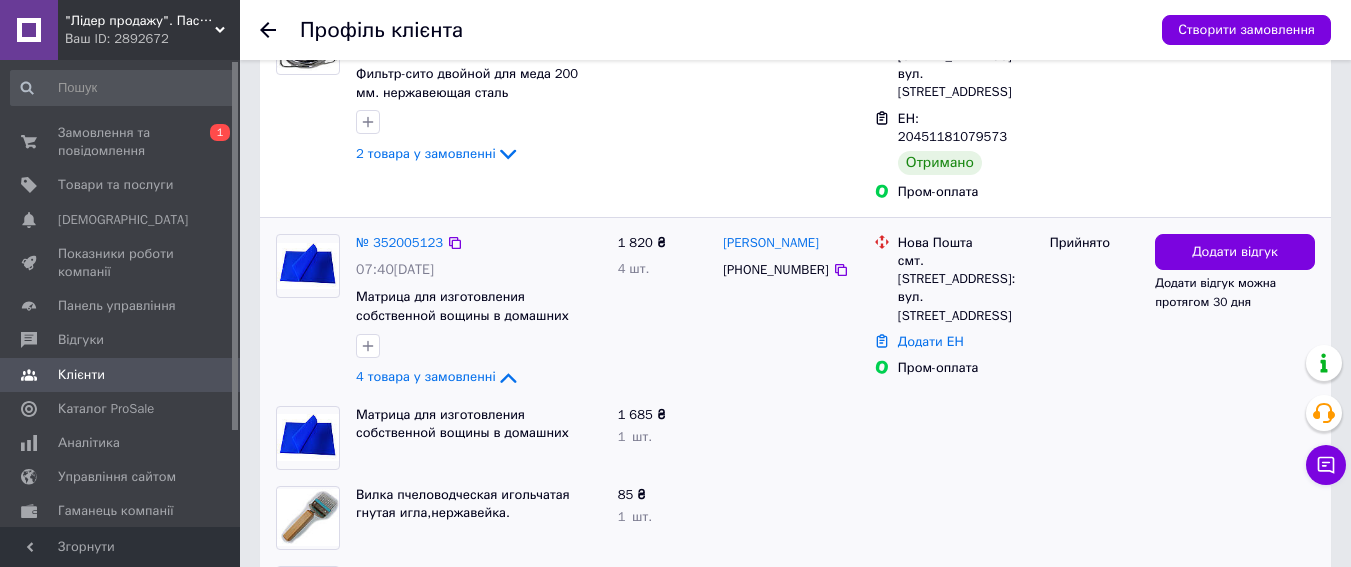 scroll, scrollTop: 538, scrollLeft: 0, axis: vertical 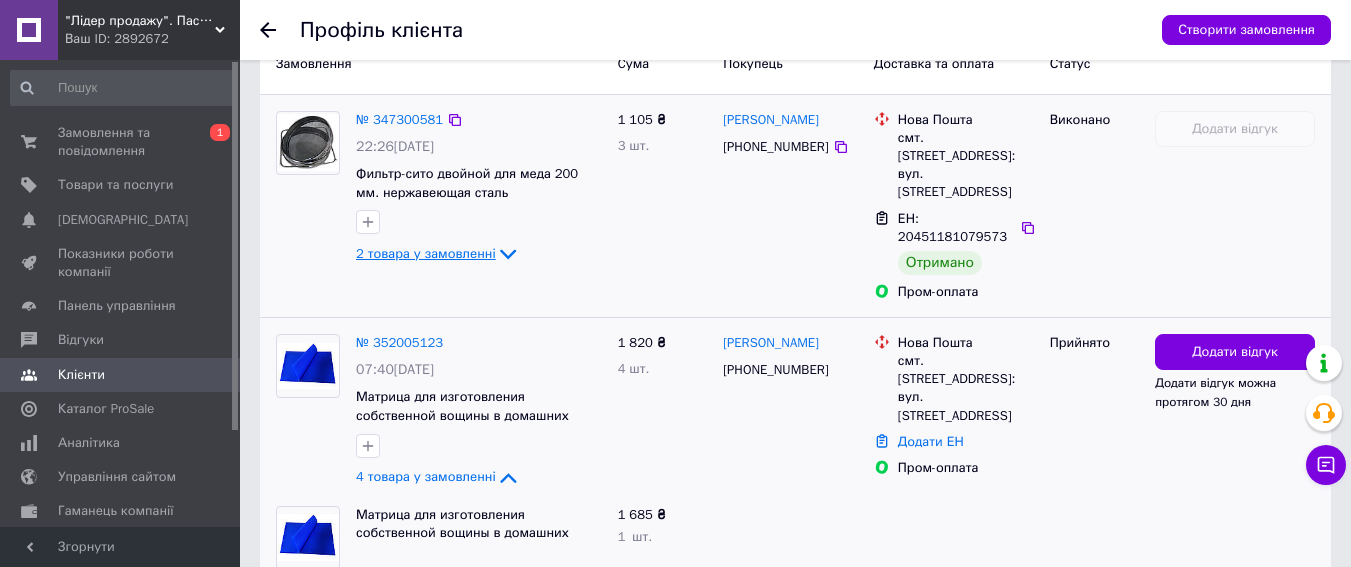 click 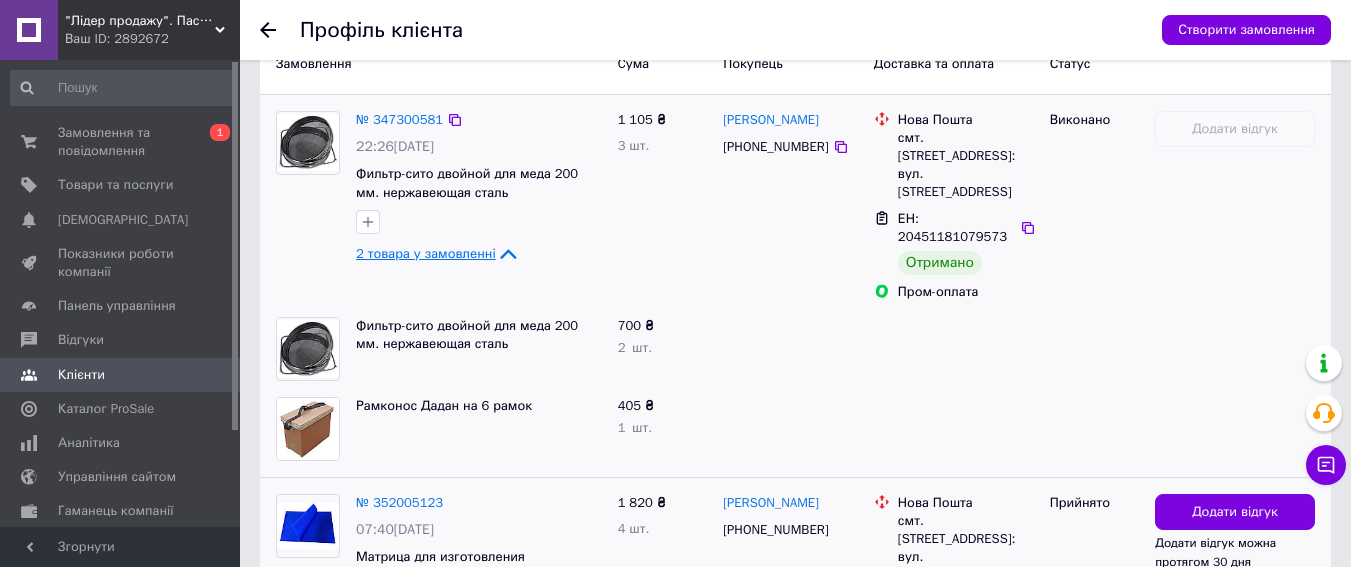 click 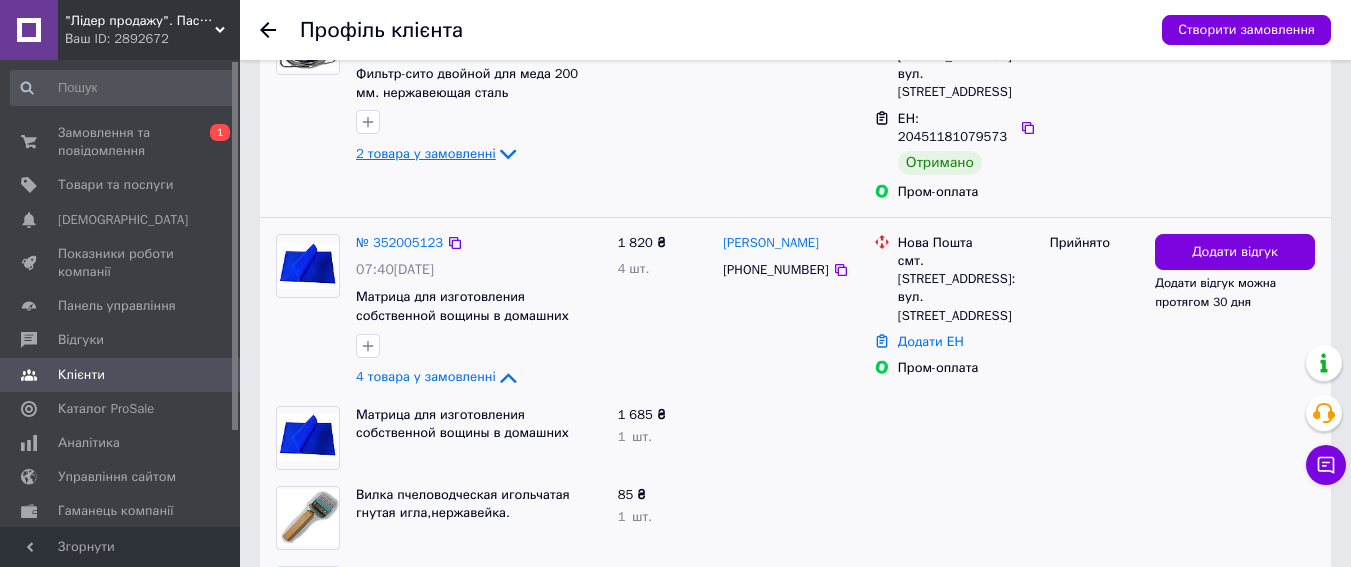 scroll, scrollTop: 438, scrollLeft: 0, axis: vertical 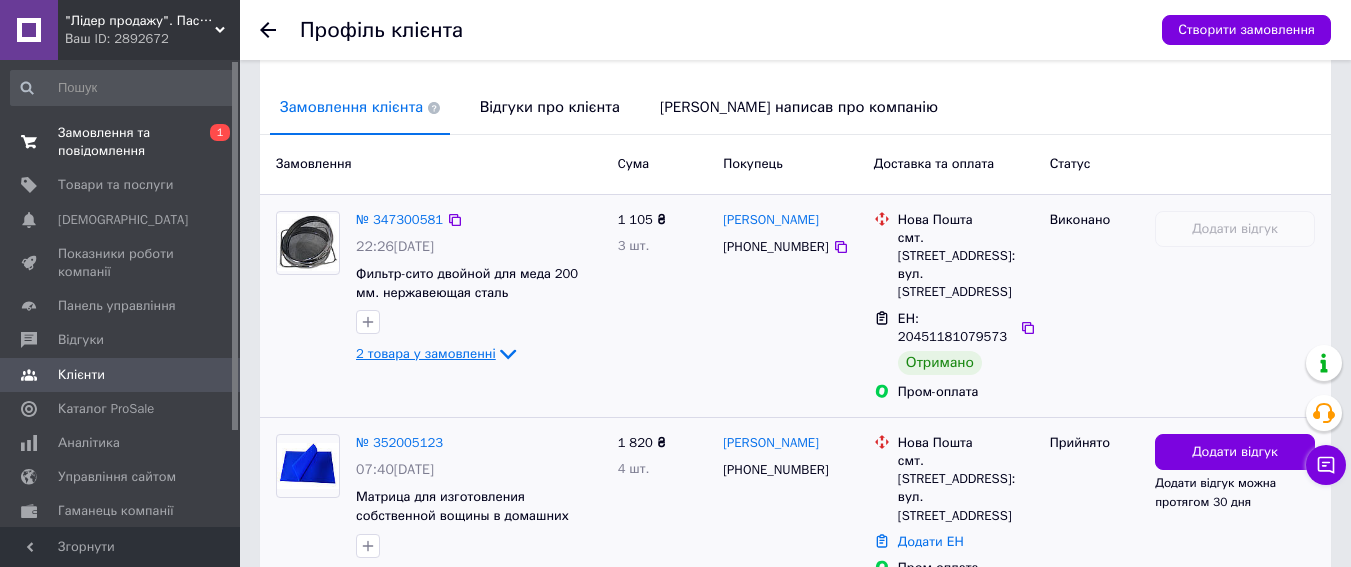 click on "Замовлення та повідомлення" at bounding box center [121, 142] 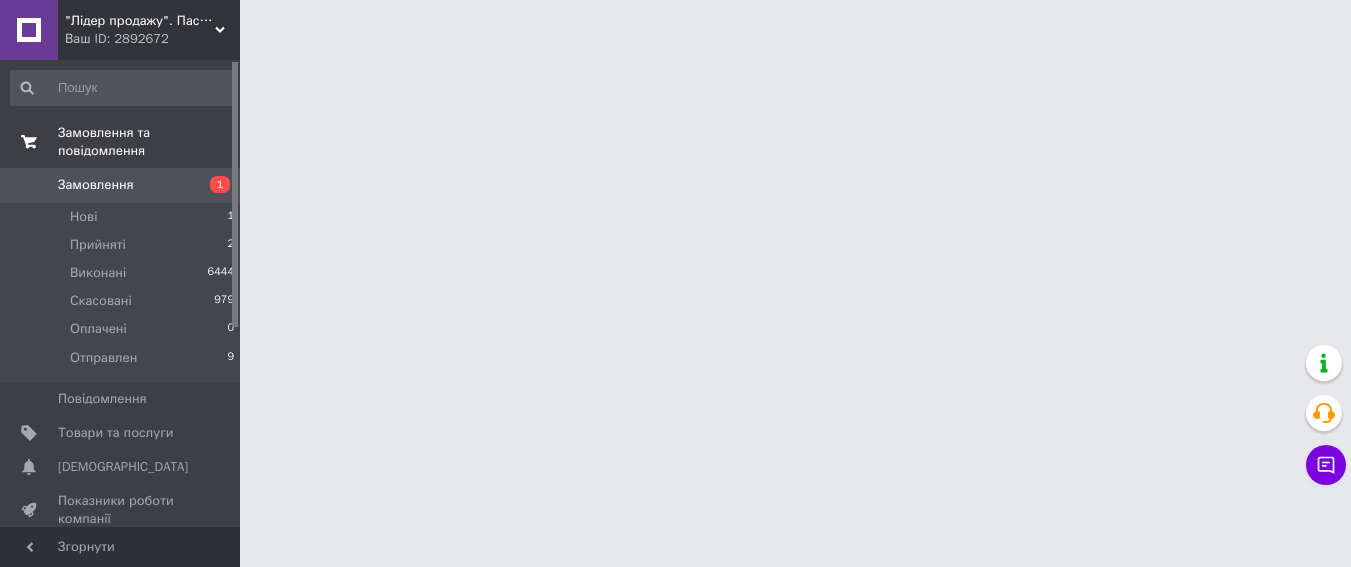 scroll, scrollTop: 0, scrollLeft: 0, axis: both 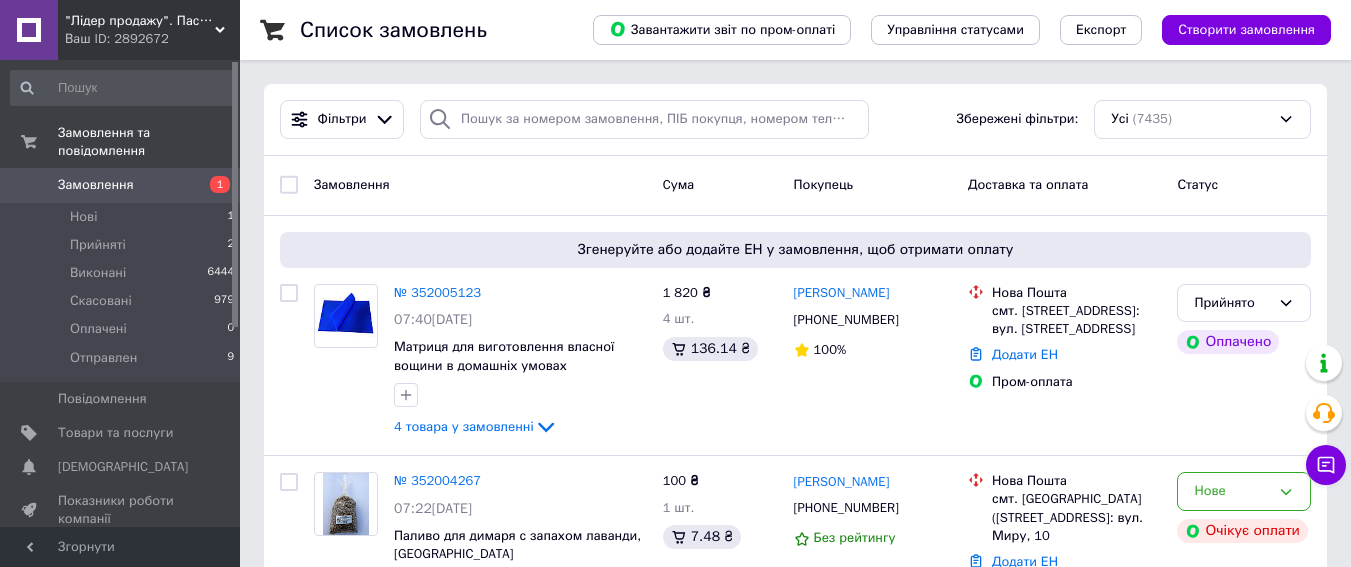 click on "Замовлення" at bounding box center (96, 185) 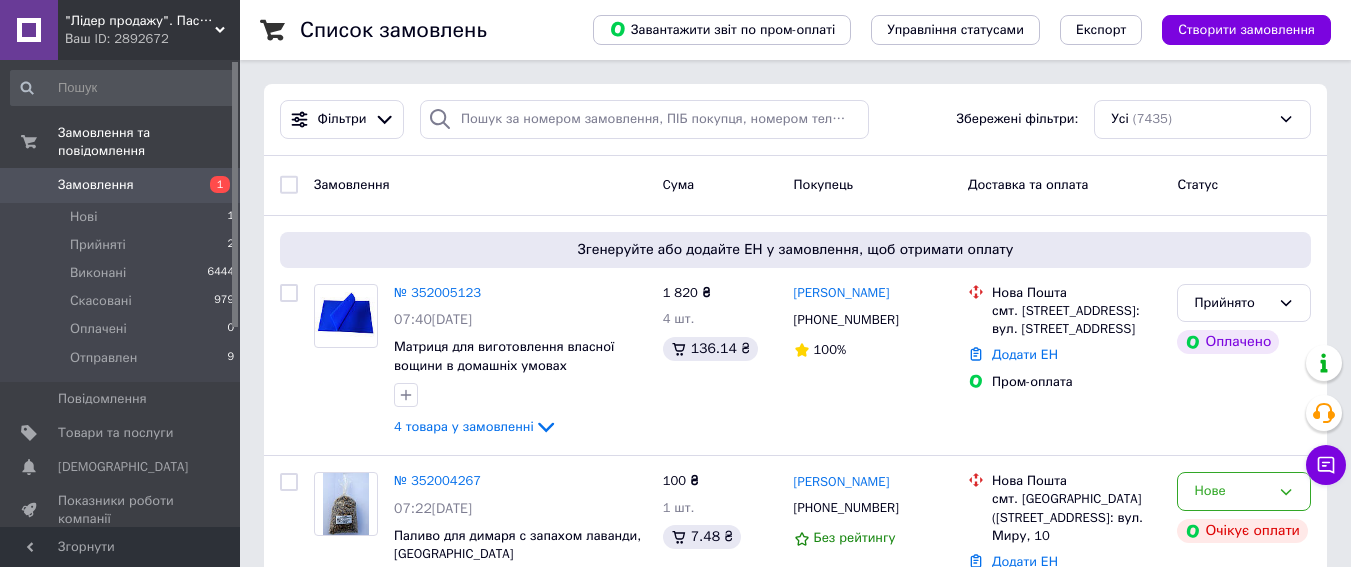 click on "Замовлення" at bounding box center (96, 185) 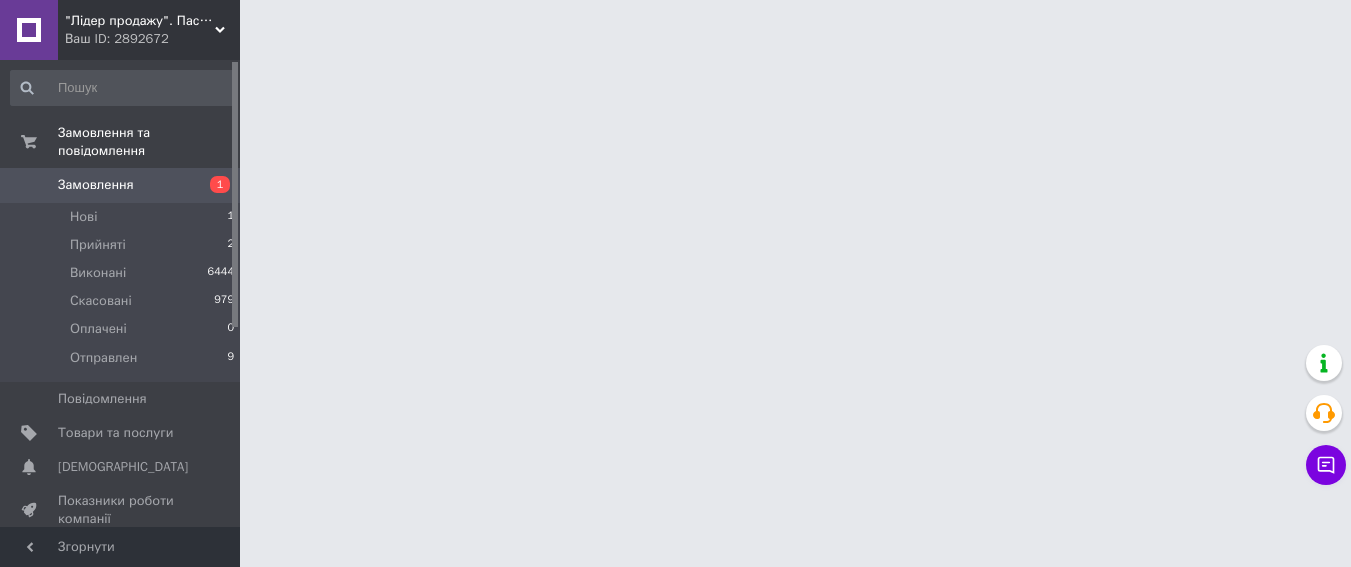 click on "Замовлення" at bounding box center (96, 185) 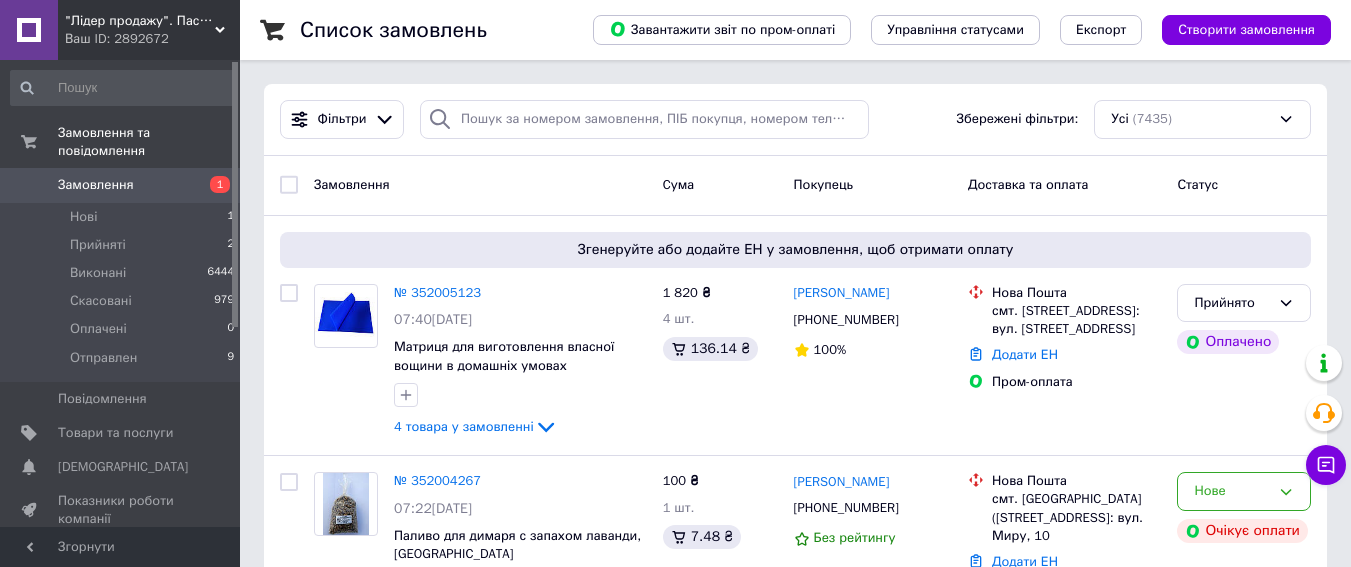 click on "Замовлення" at bounding box center (96, 185) 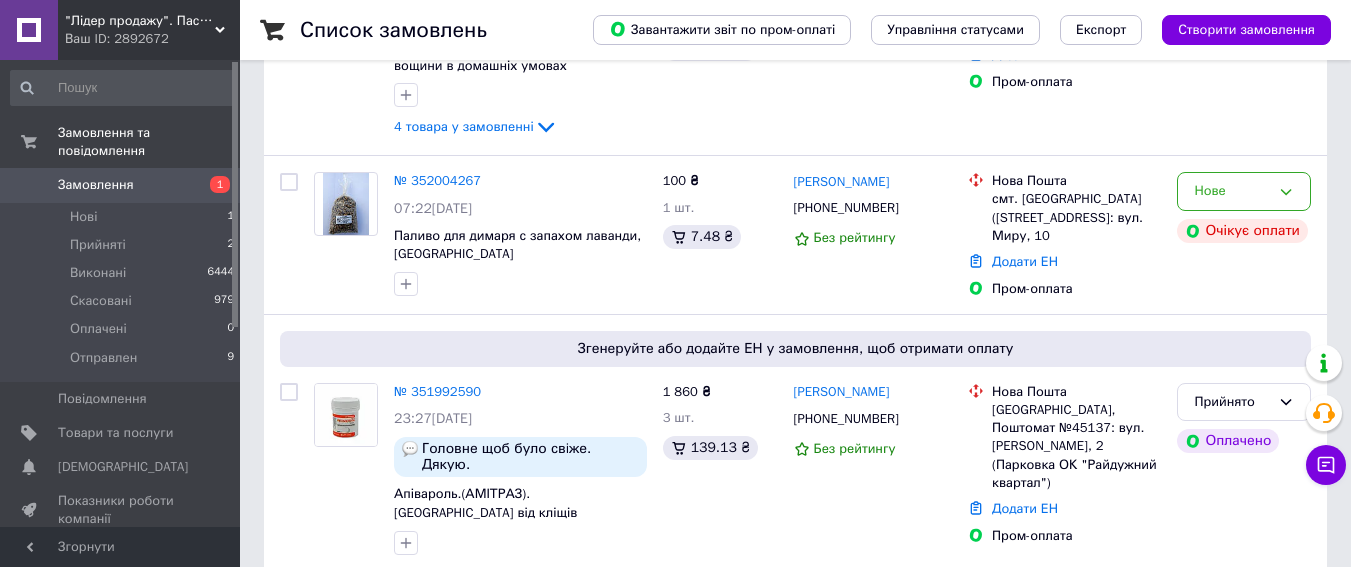 scroll, scrollTop: 400, scrollLeft: 0, axis: vertical 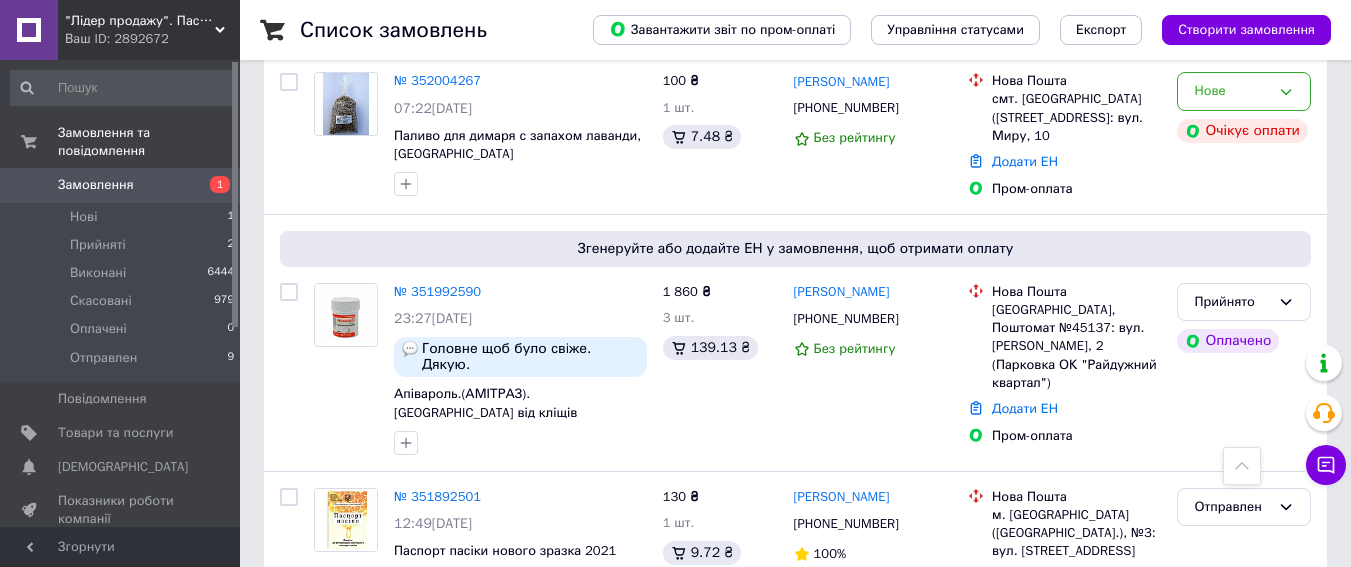 click on "Замовлення 1" at bounding box center [123, 185] 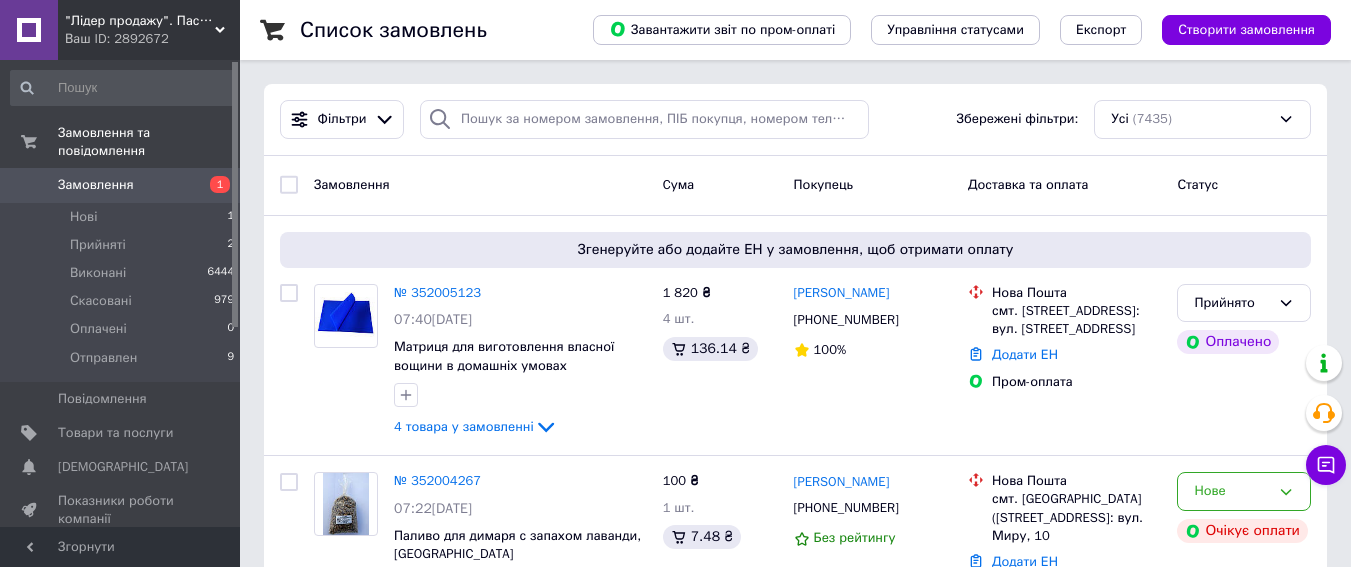 click on "Замовлення" at bounding box center [96, 185] 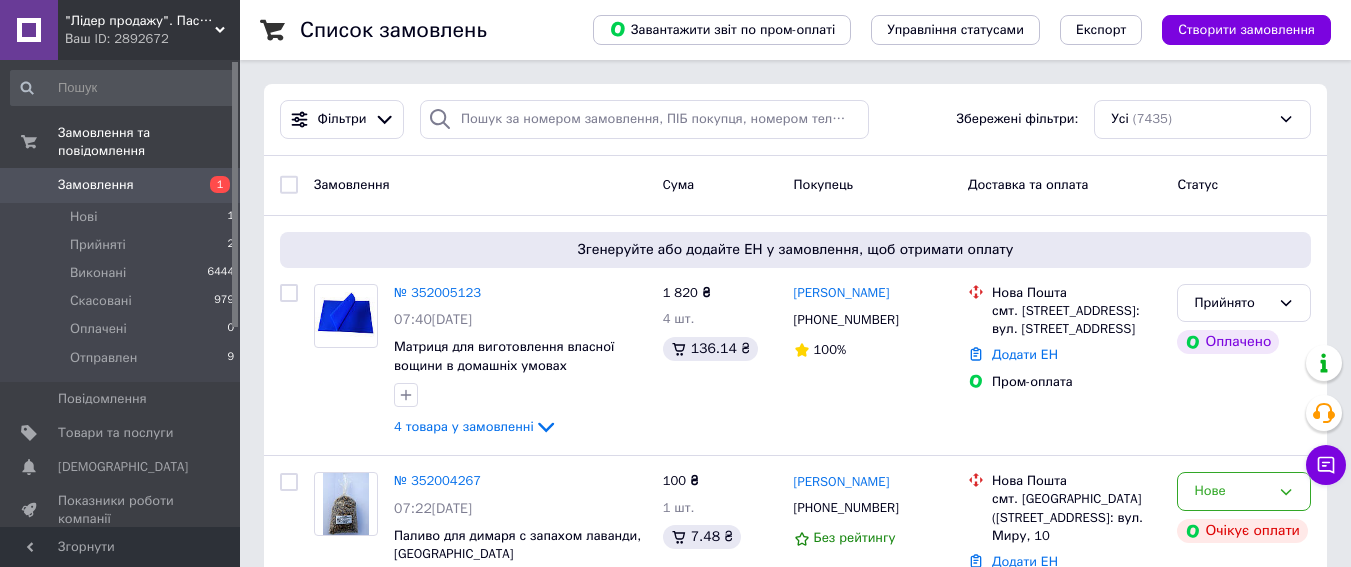 click on "Замовлення" at bounding box center [96, 185] 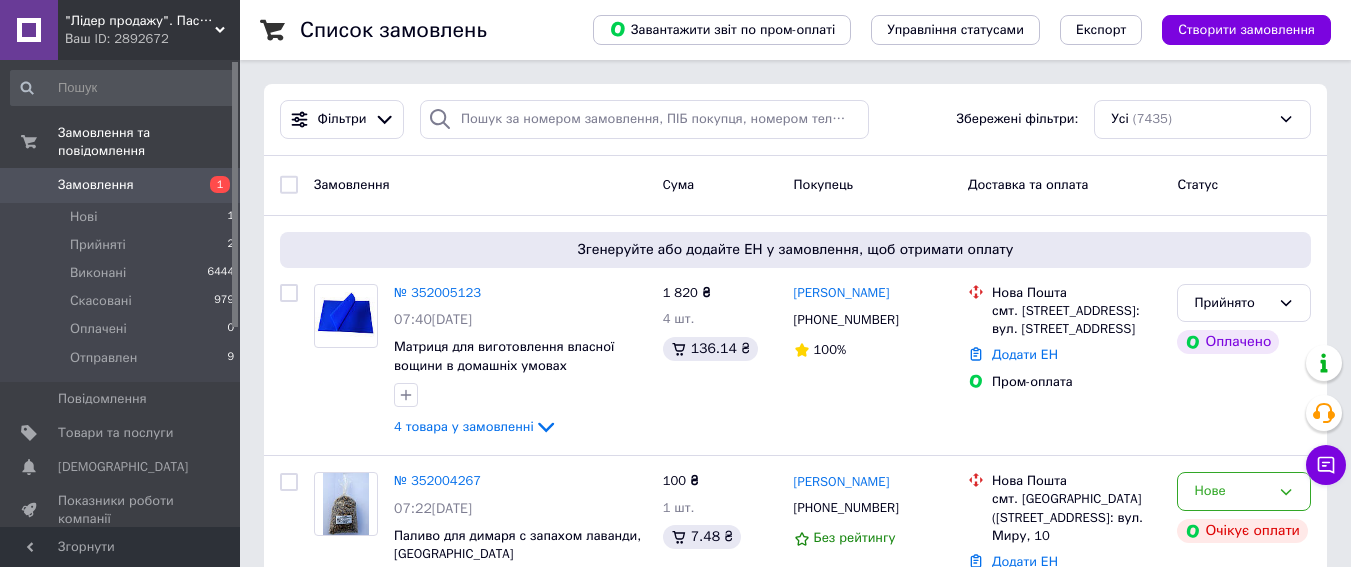 click on "Замовлення" at bounding box center (96, 185) 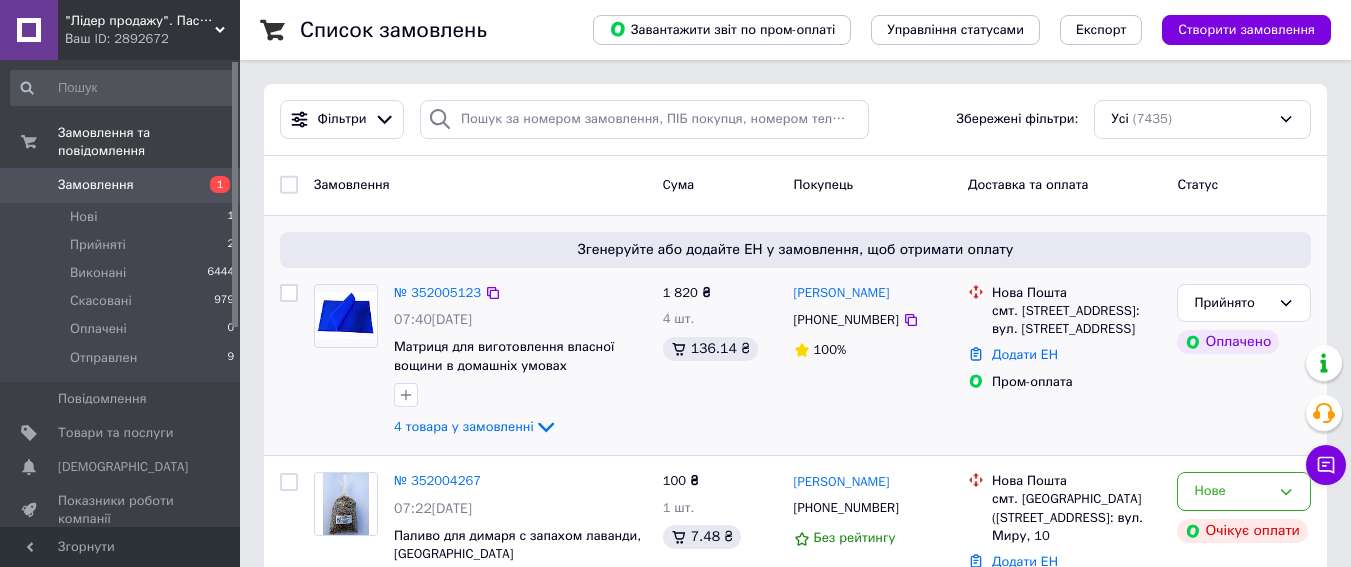 scroll, scrollTop: 100, scrollLeft: 0, axis: vertical 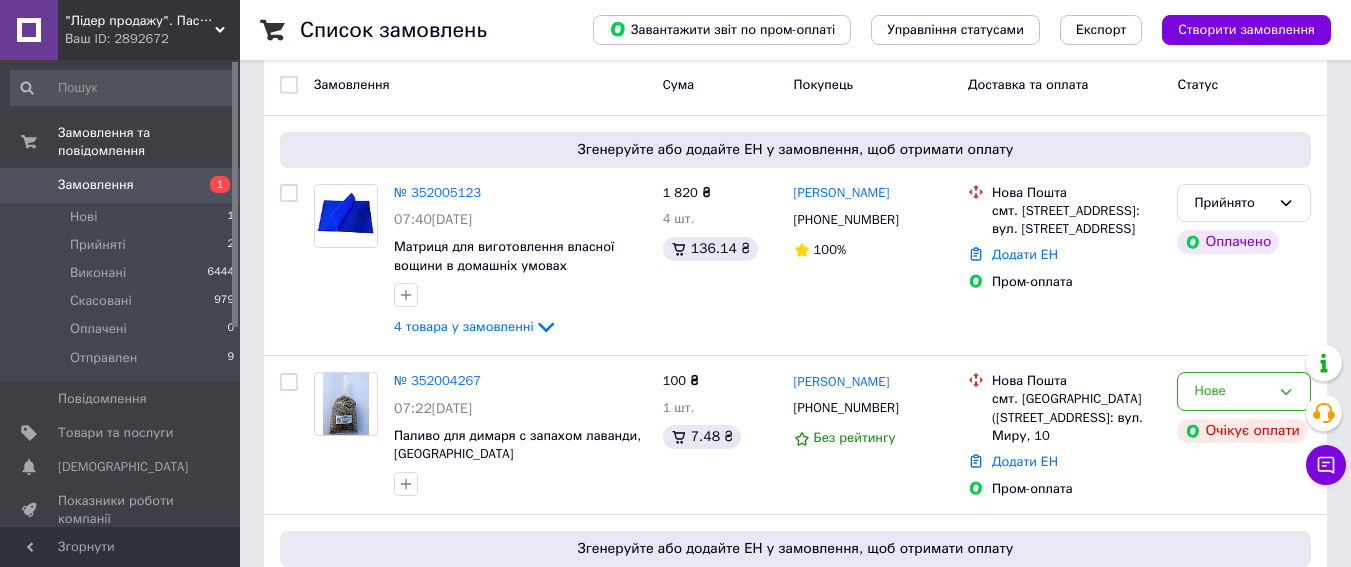 click on "Замовлення" at bounding box center (96, 185) 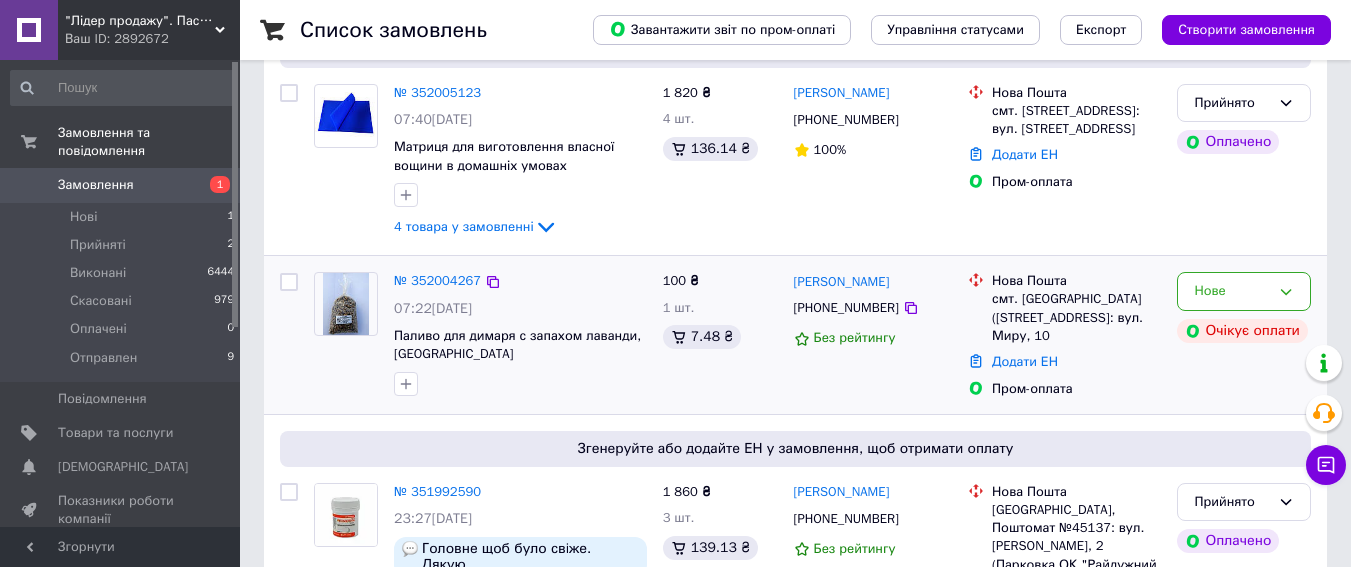 scroll, scrollTop: 0, scrollLeft: 0, axis: both 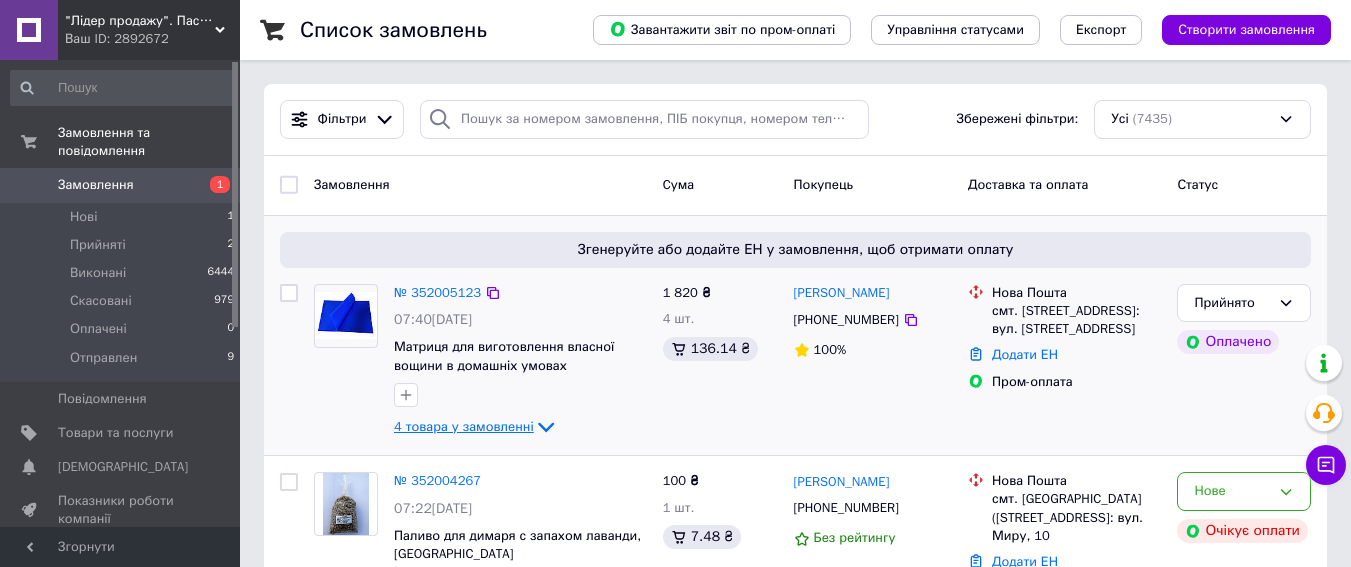click 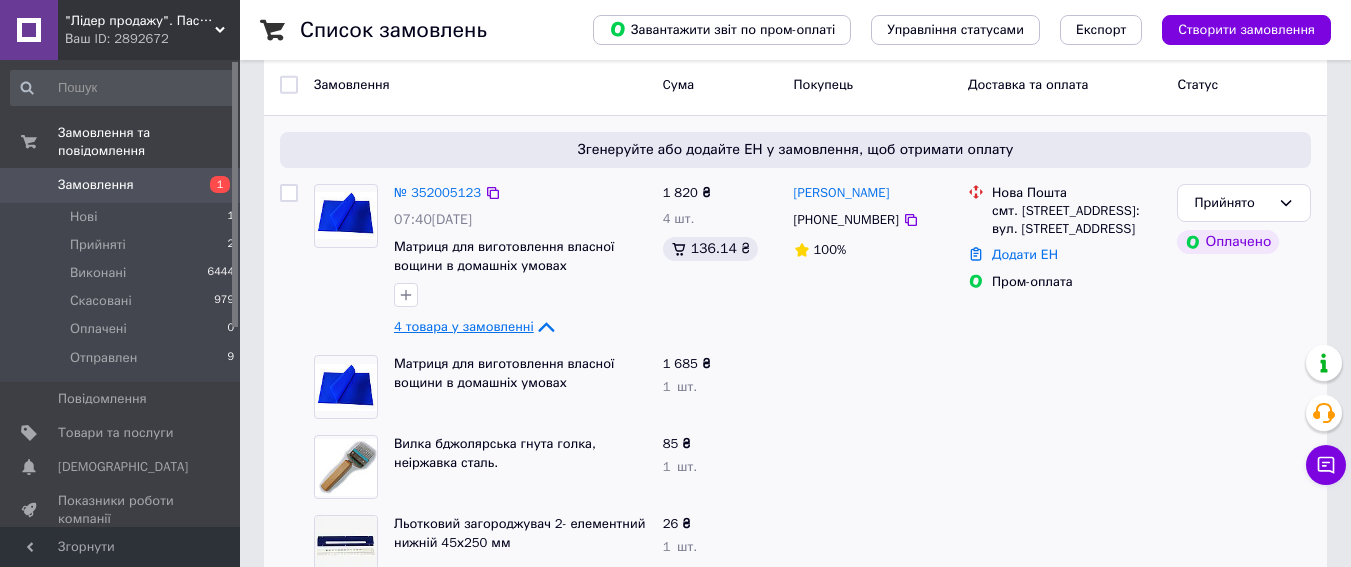 scroll, scrollTop: 0, scrollLeft: 0, axis: both 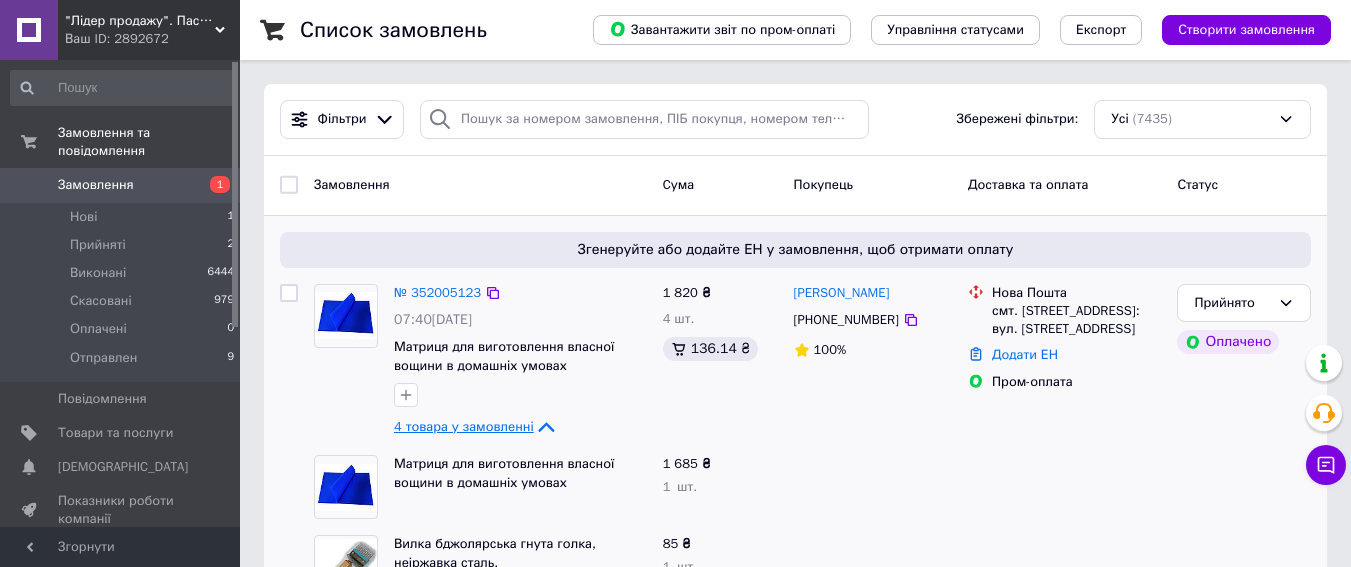 click on "№ 352005123" at bounding box center [437, 293] 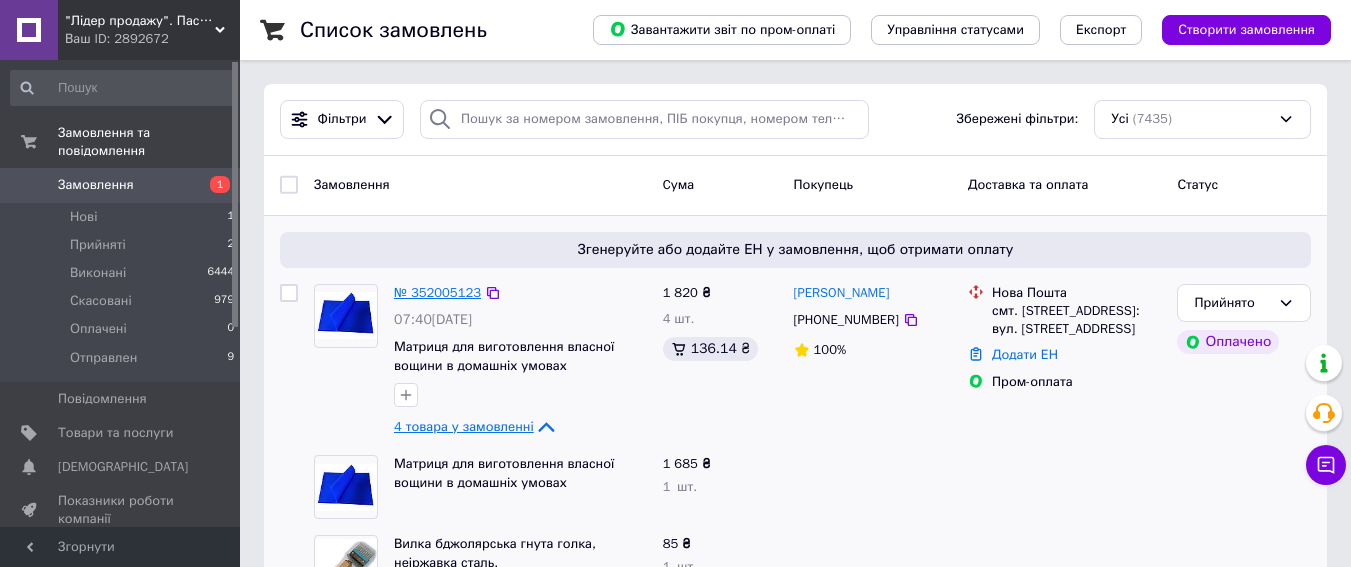 click on "№ 352005123" at bounding box center (437, 292) 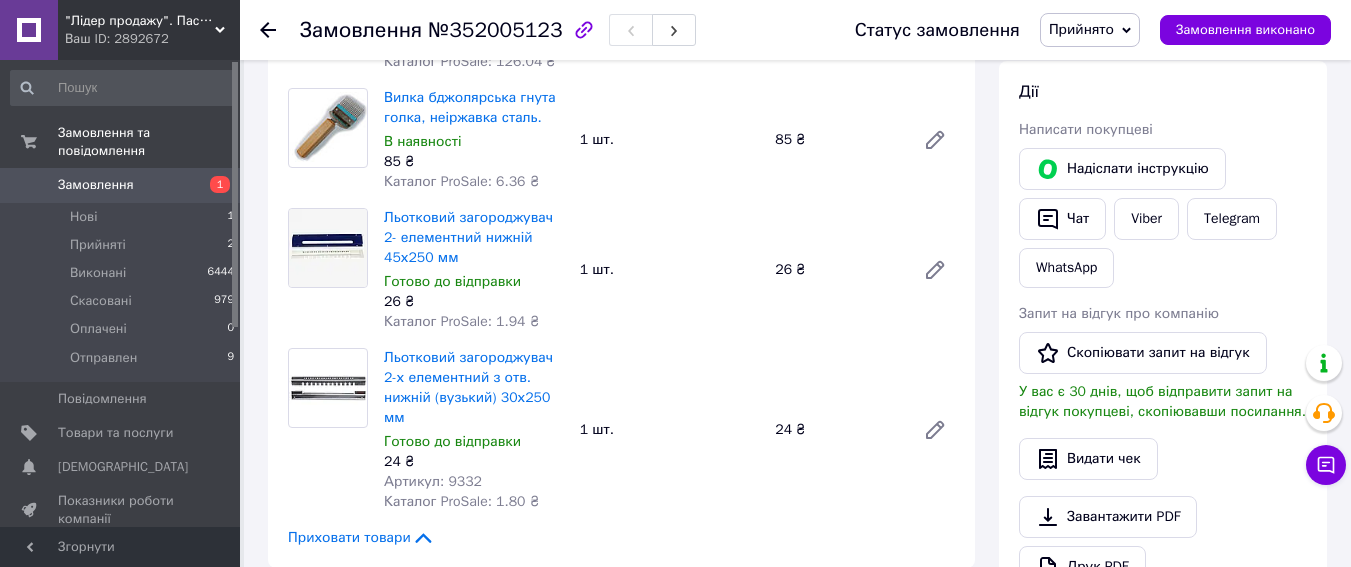 scroll, scrollTop: 800, scrollLeft: 0, axis: vertical 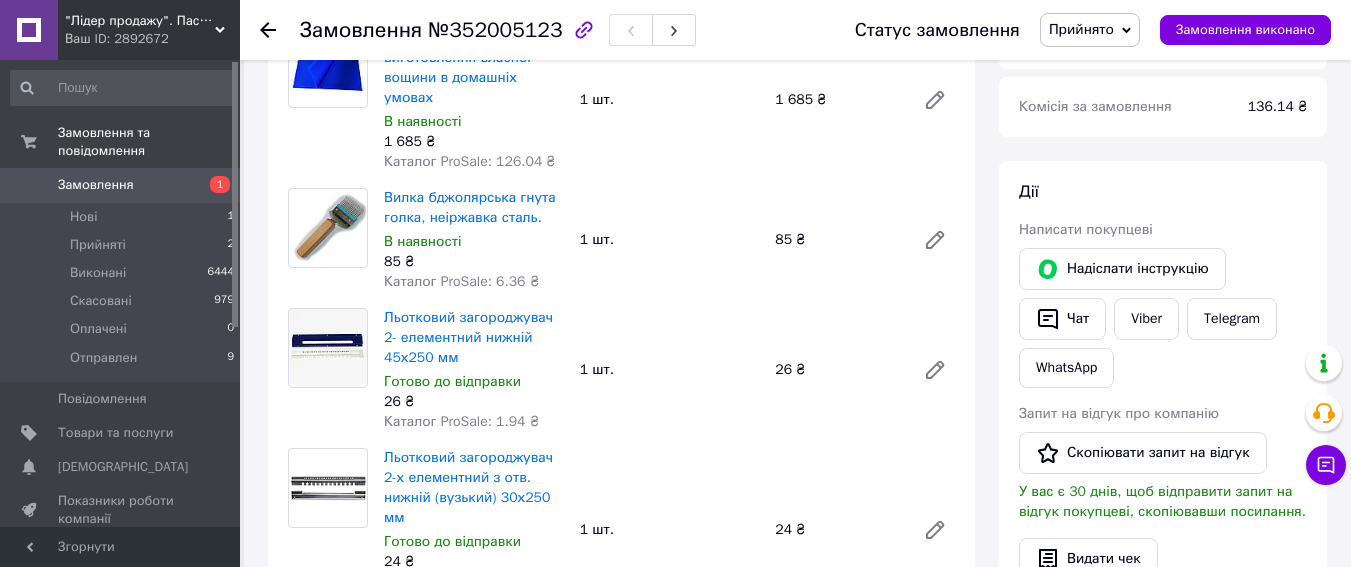 click on "Замовлення" at bounding box center (96, 185) 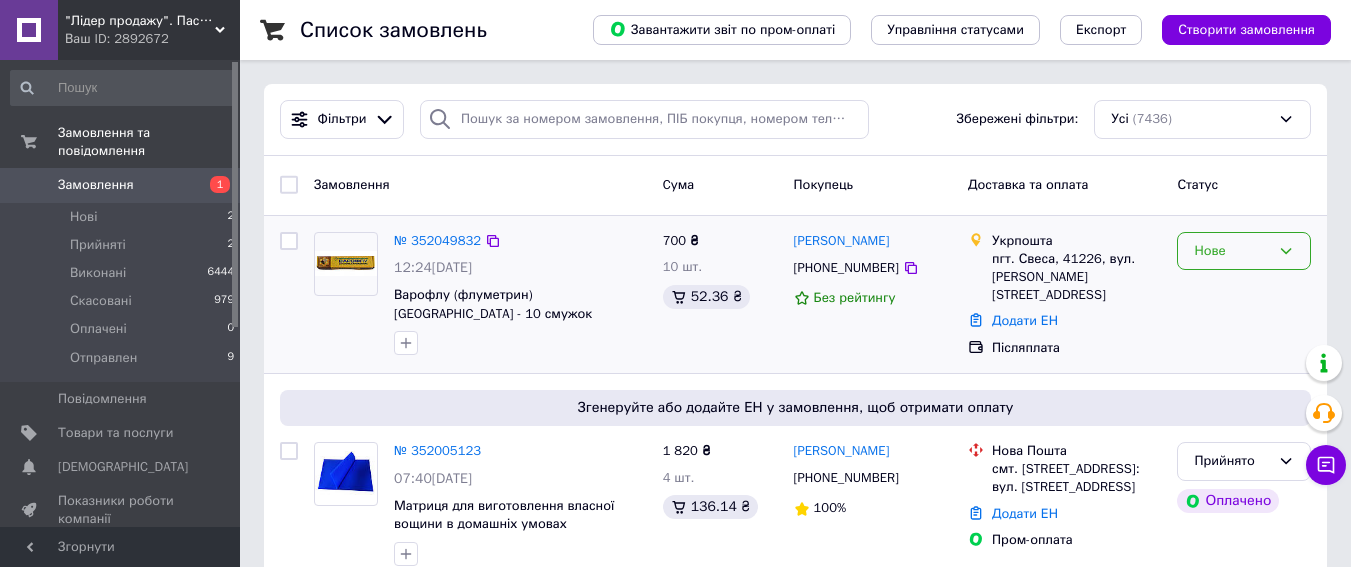 click on "Нове" at bounding box center [1232, 251] 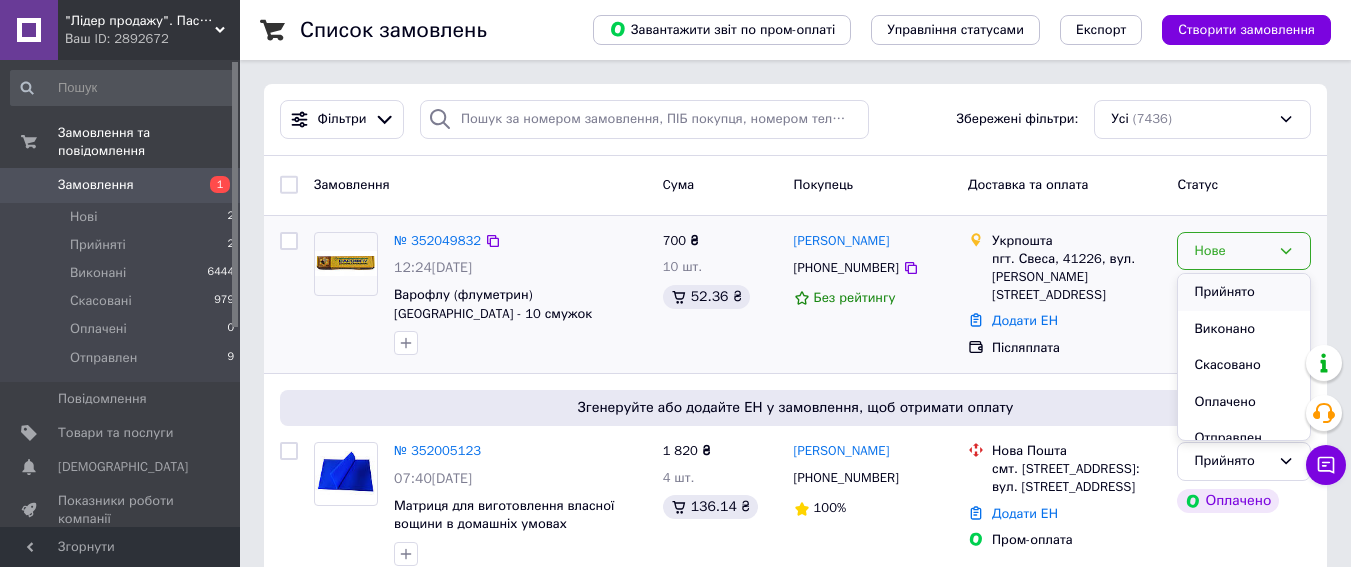 click on "Прийнято" at bounding box center (1244, 292) 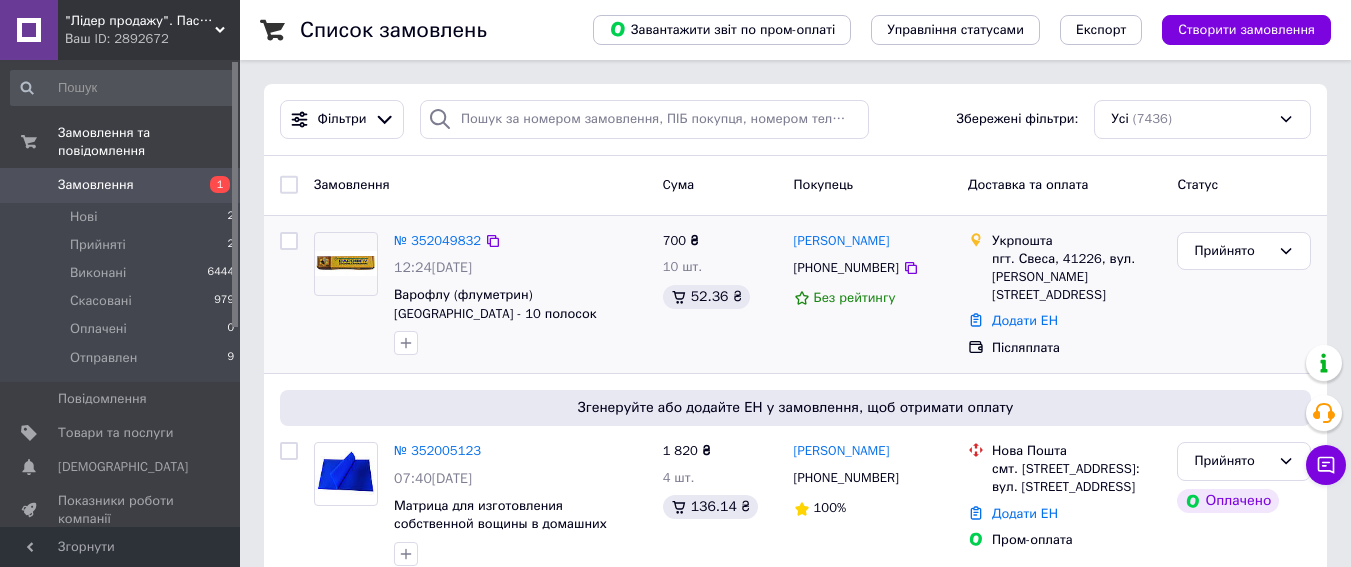 click on "Замовлення" at bounding box center [96, 185] 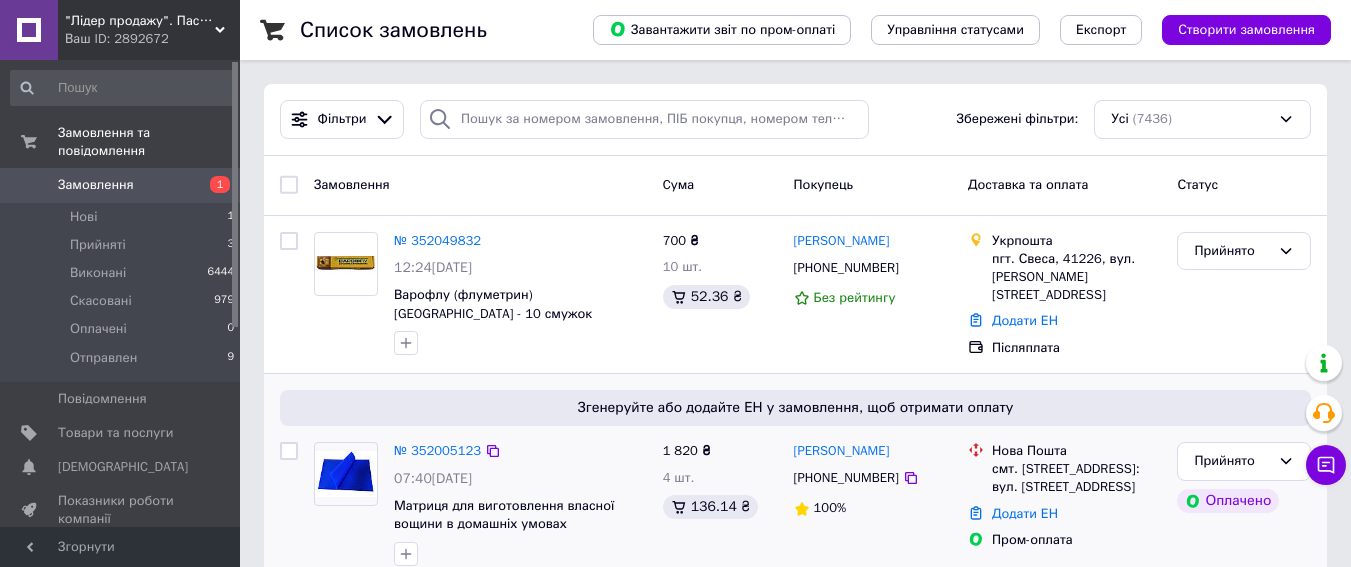 scroll, scrollTop: 200, scrollLeft: 0, axis: vertical 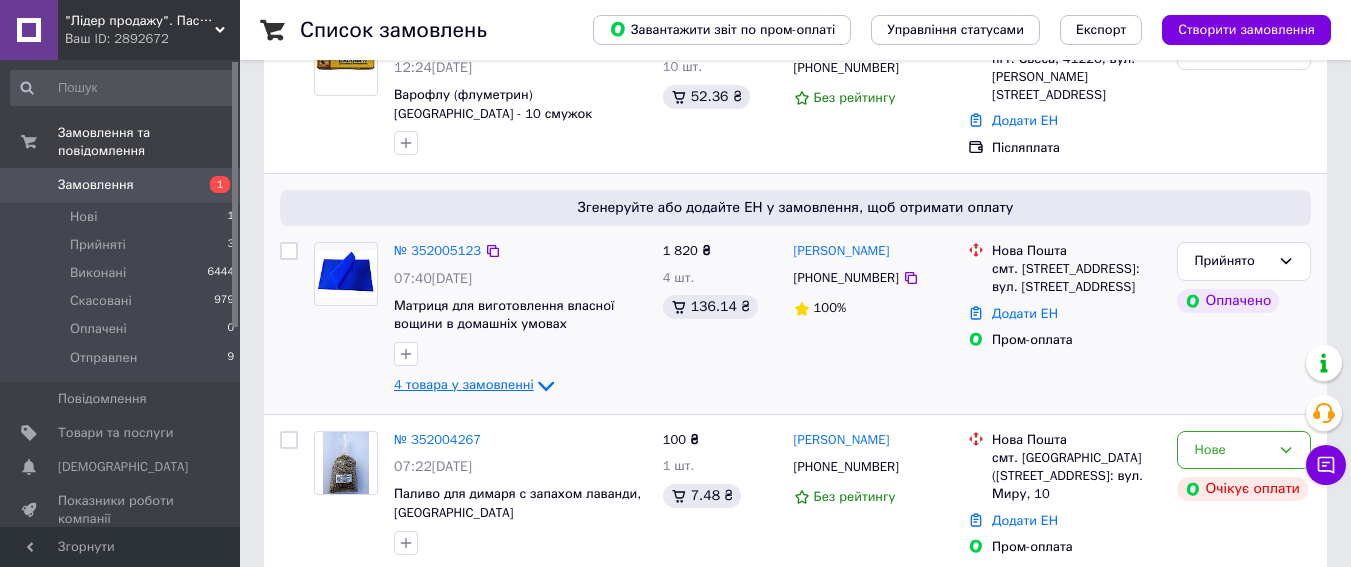 click 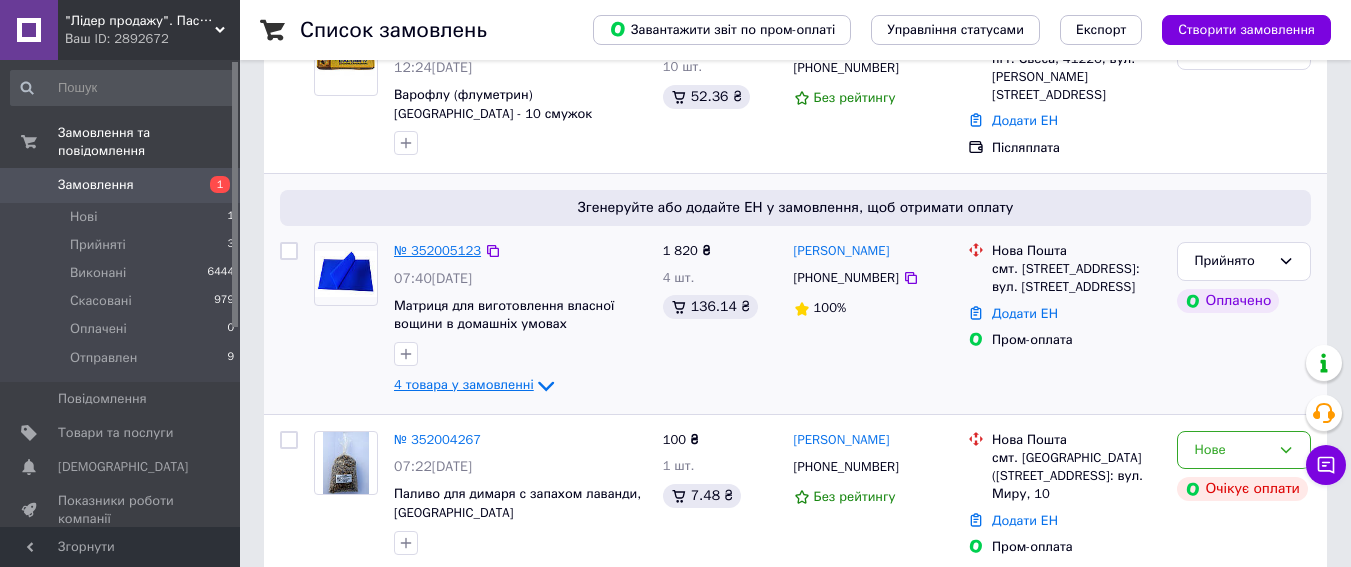 click on "№ 352005123" at bounding box center (437, 250) 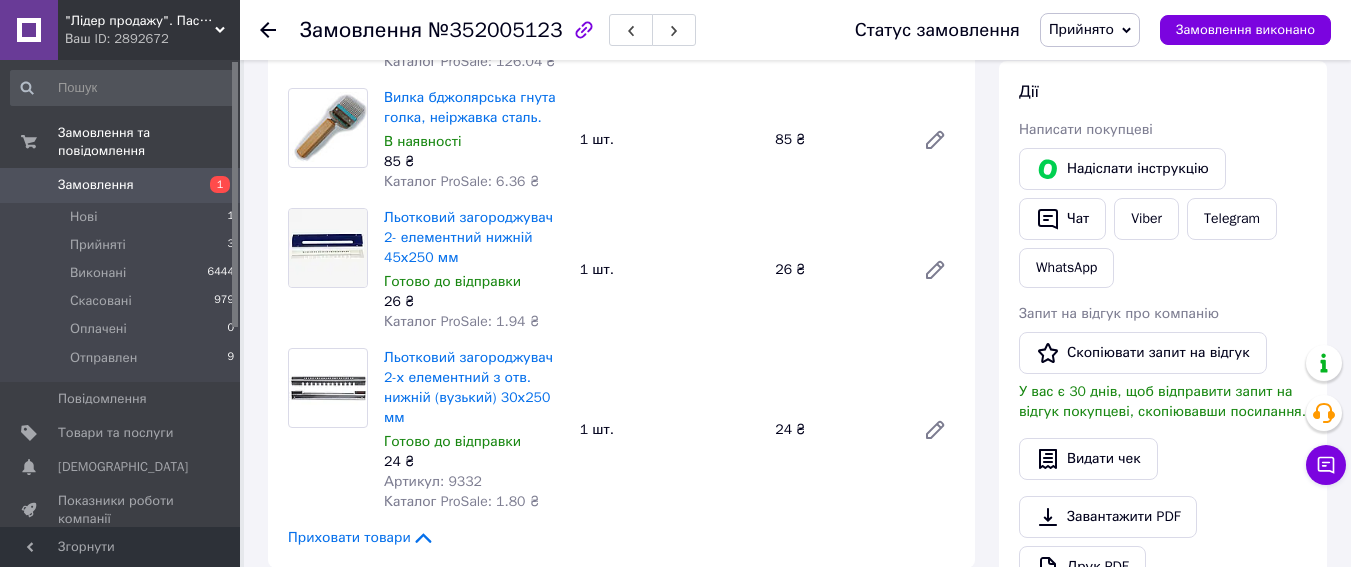 scroll, scrollTop: 600, scrollLeft: 0, axis: vertical 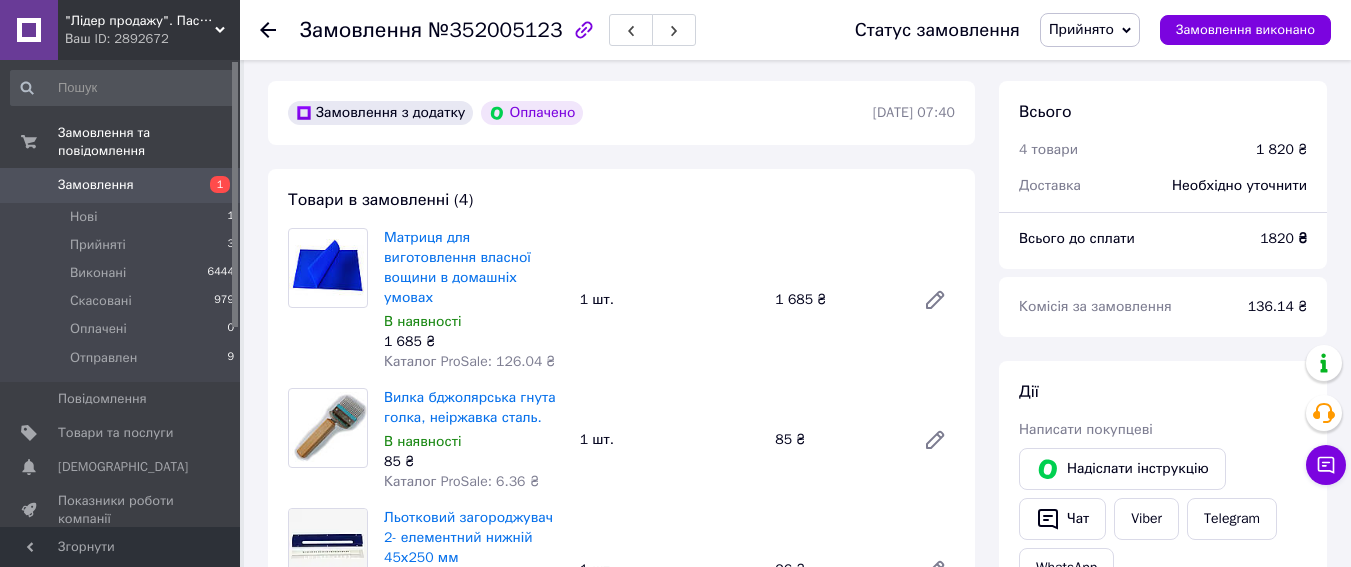 click on "Замовлення 1" at bounding box center [123, 185] 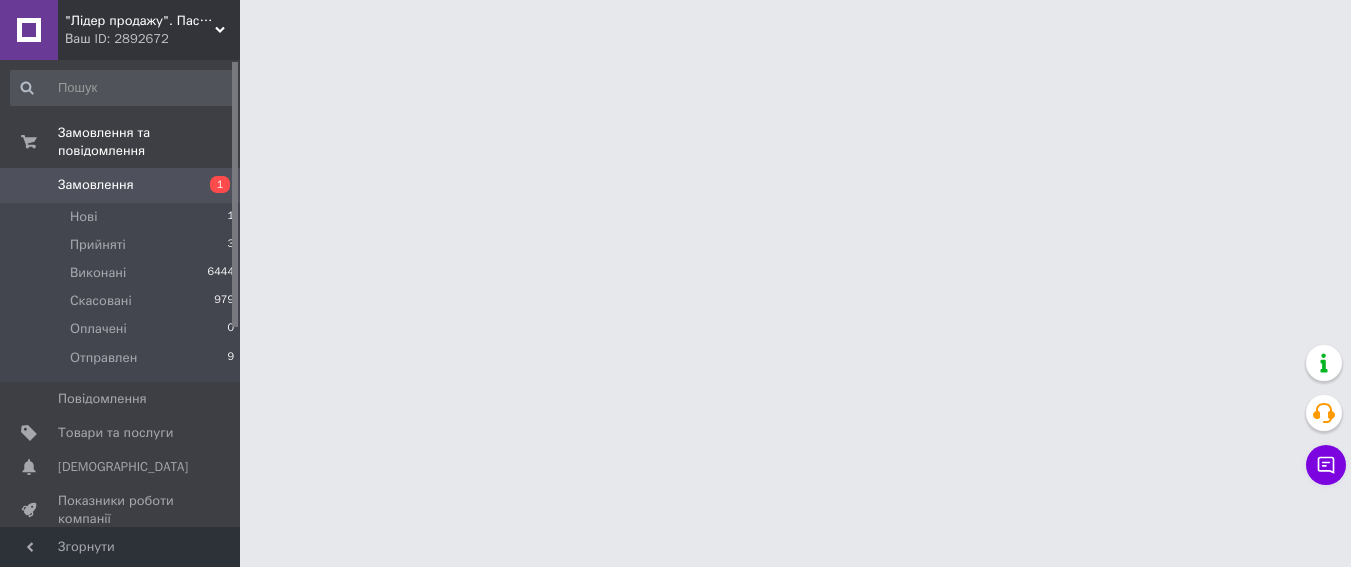 scroll, scrollTop: 0, scrollLeft: 0, axis: both 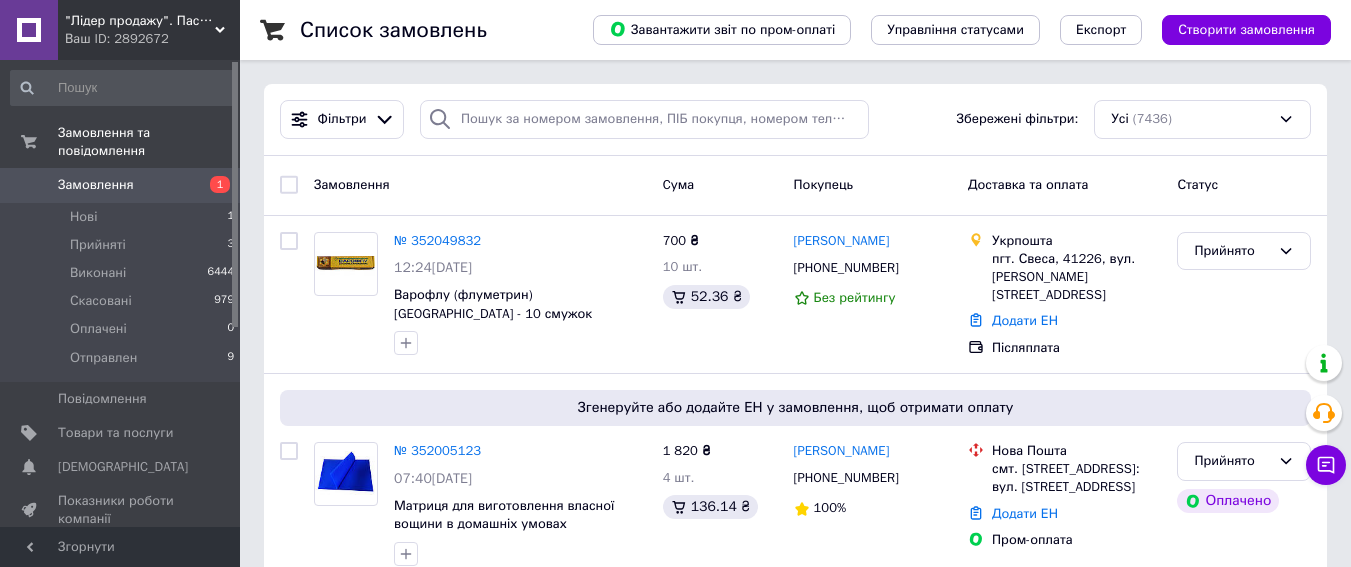click on "Замовлення" at bounding box center (96, 185) 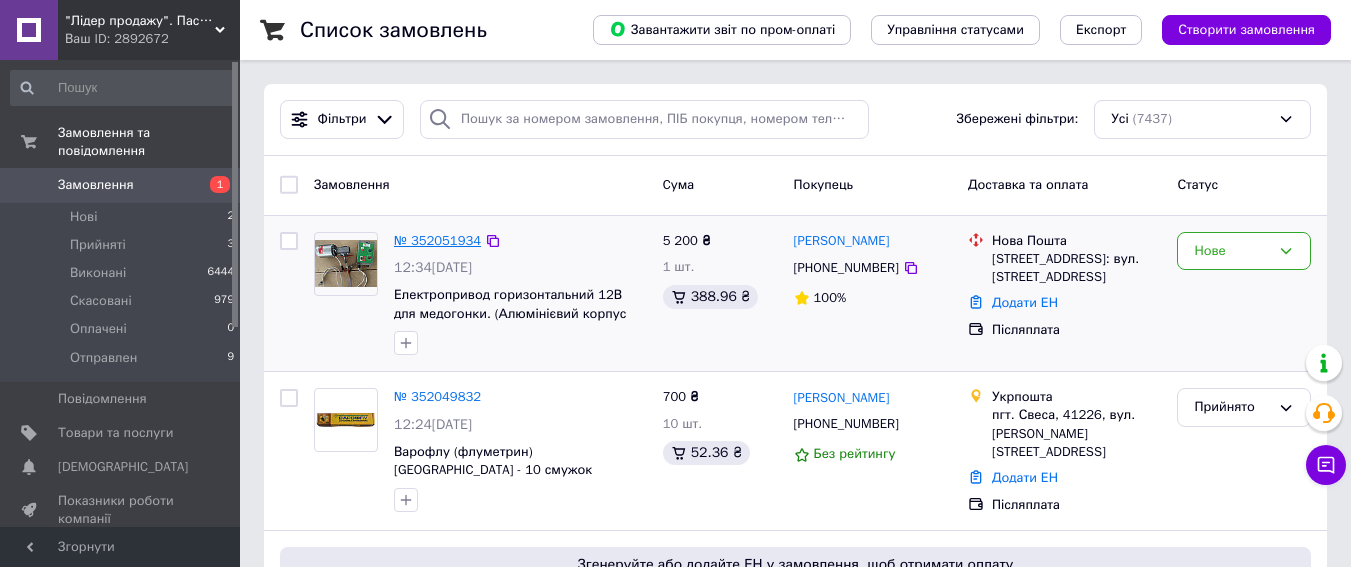 click on "№ 352051934" at bounding box center (437, 240) 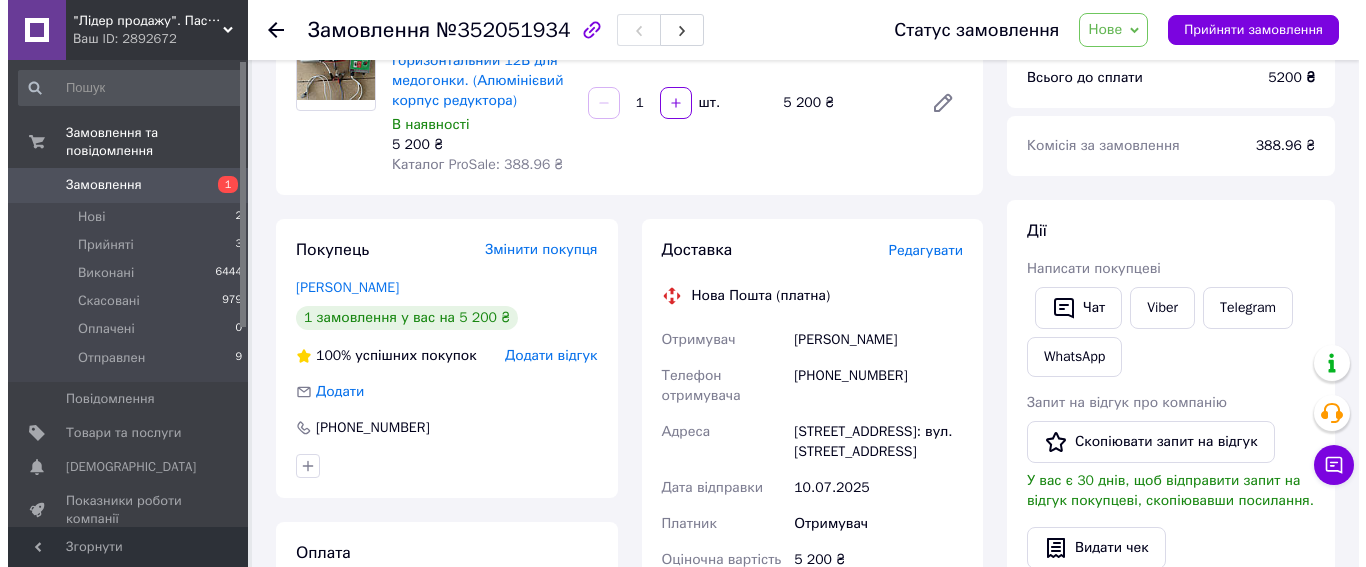scroll, scrollTop: 300, scrollLeft: 0, axis: vertical 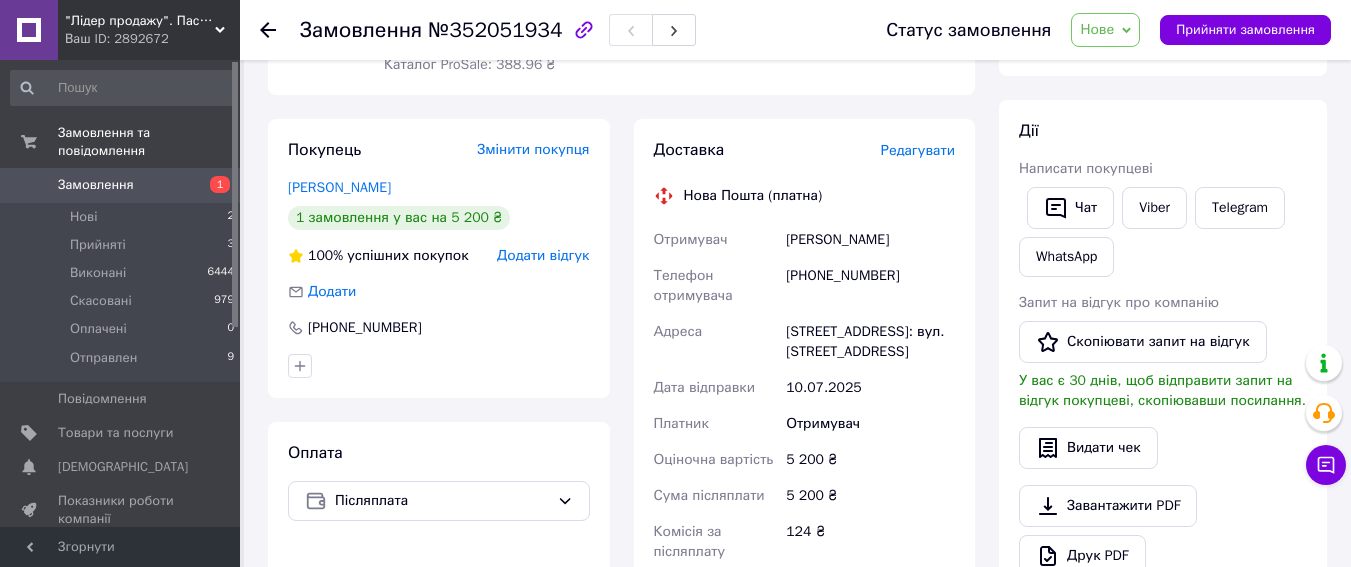 click on "Редагувати" at bounding box center [918, 150] 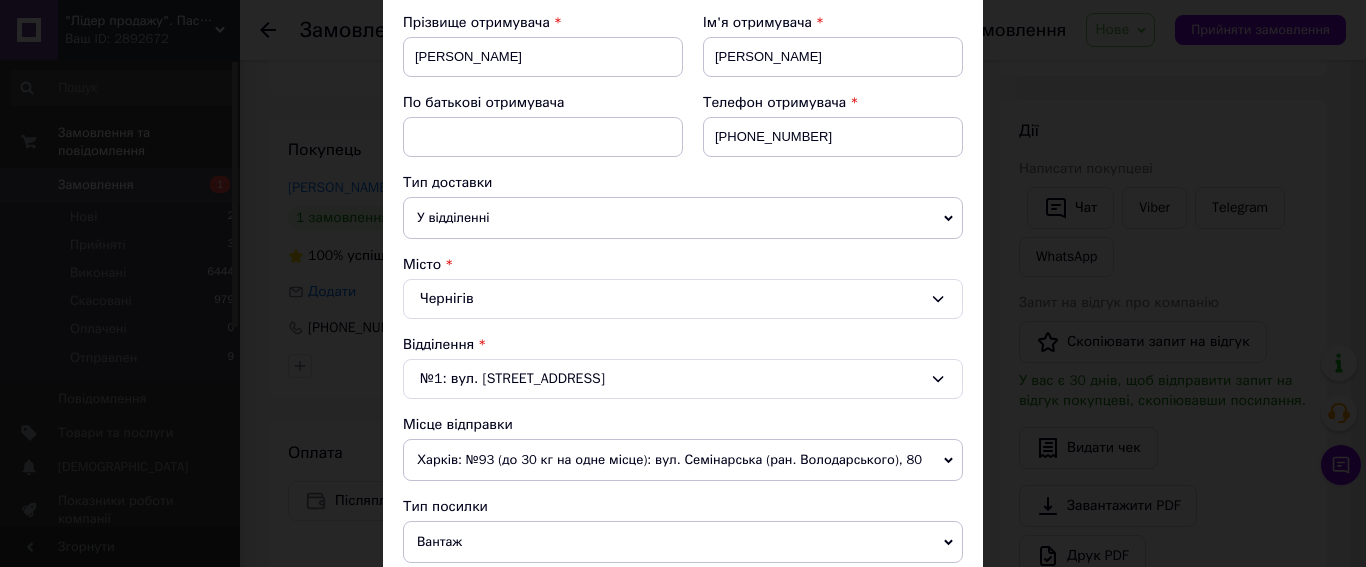 scroll, scrollTop: 400, scrollLeft: 0, axis: vertical 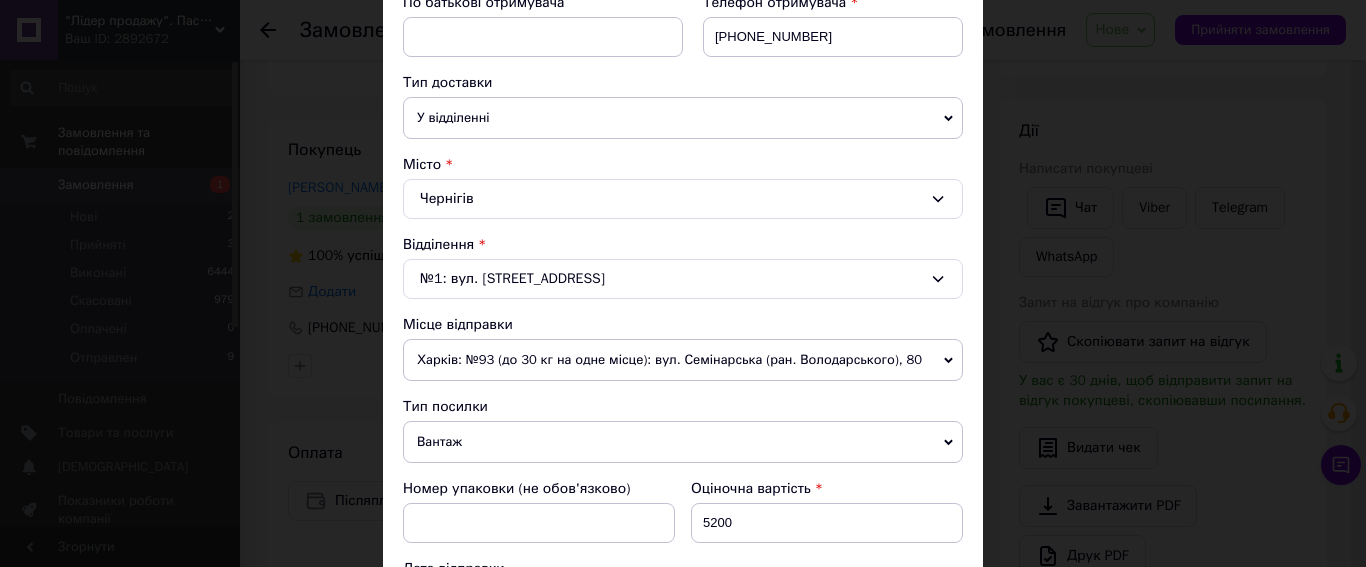 click on "№1: вул. [STREET_ADDRESS]" at bounding box center [683, 279] 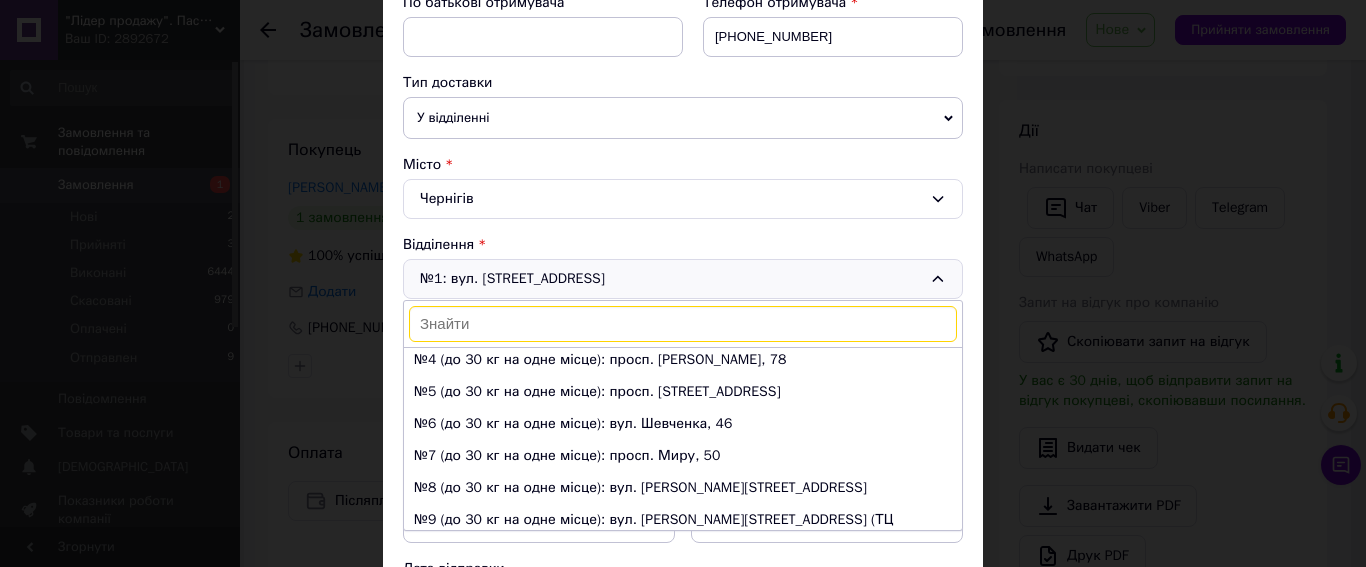 scroll, scrollTop: 200, scrollLeft: 0, axis: vertical 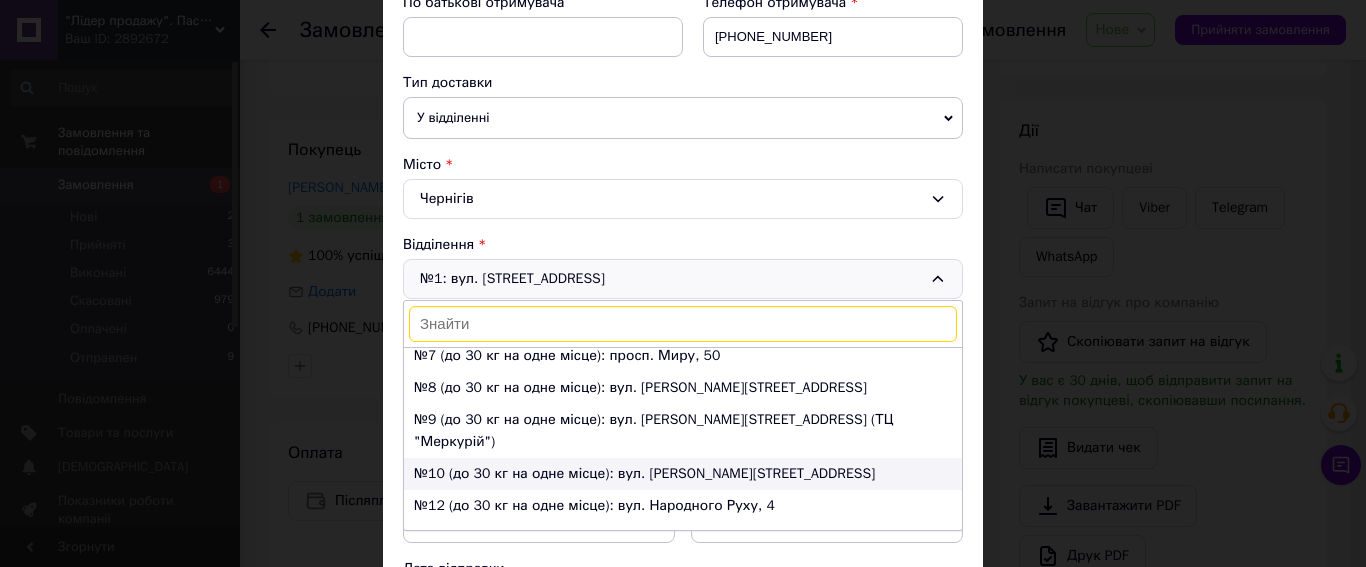 click on "№10 (до 30 кг на одне місце): вул. [PERSON_NAME][STREET_ADDRESS]" at bounding box center [683, 474] 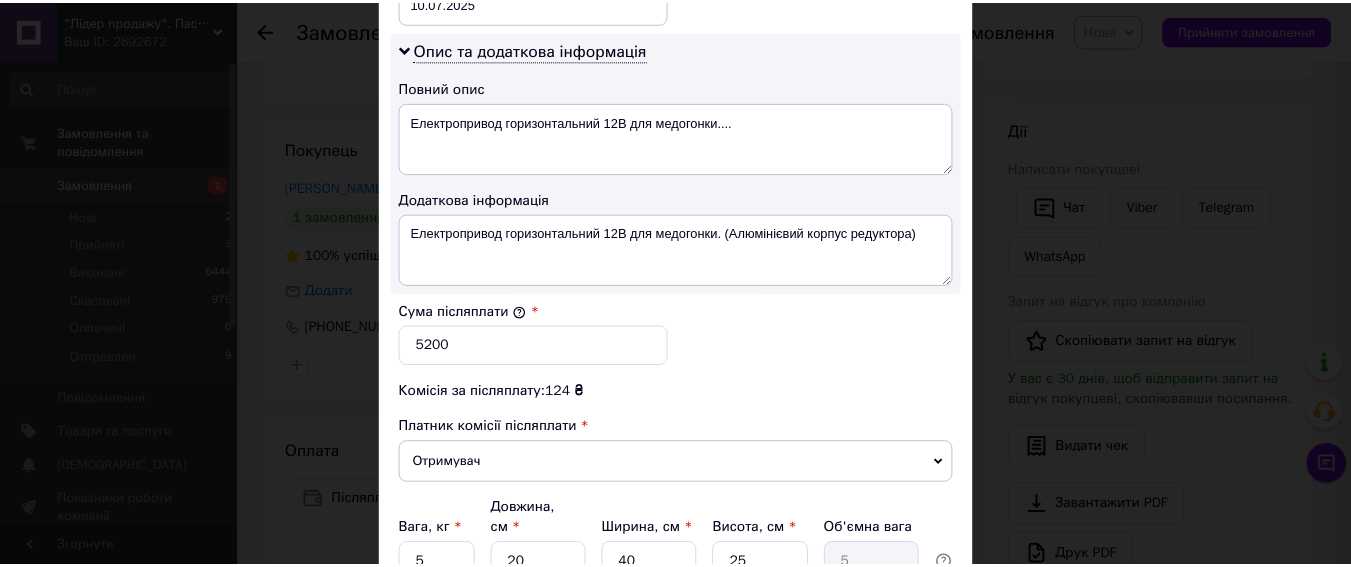 scroll, scrollTop: 1183, scrollLeft: 0, axis: vertical 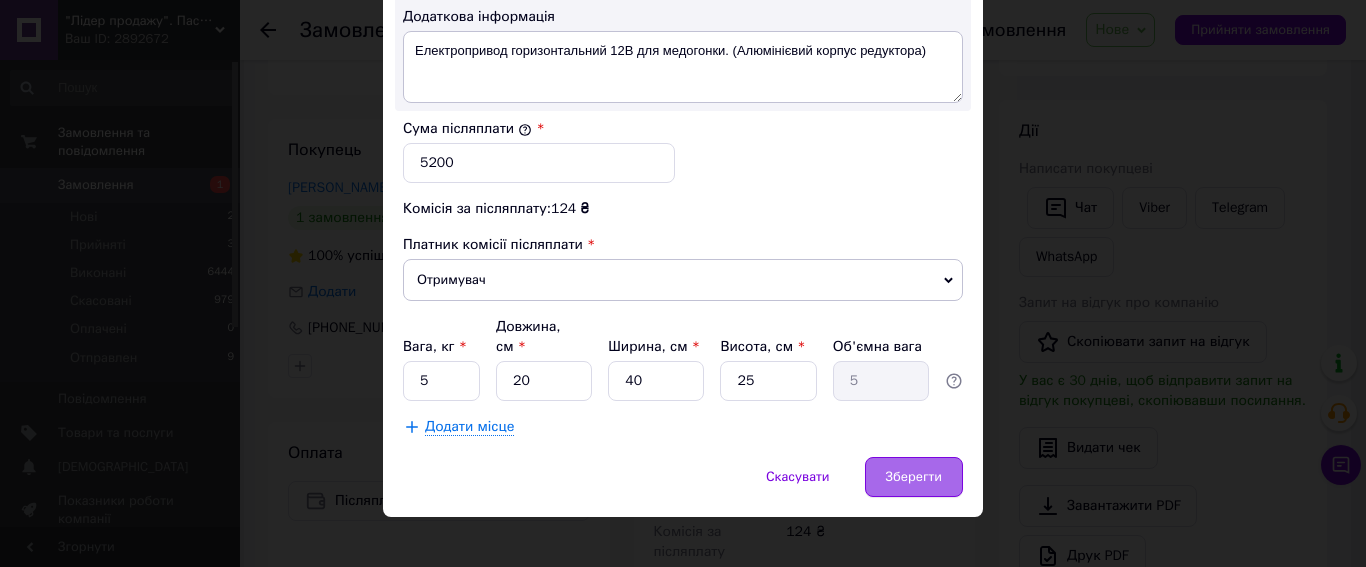 click on "Зберегти" at bounding box center (914, 477) 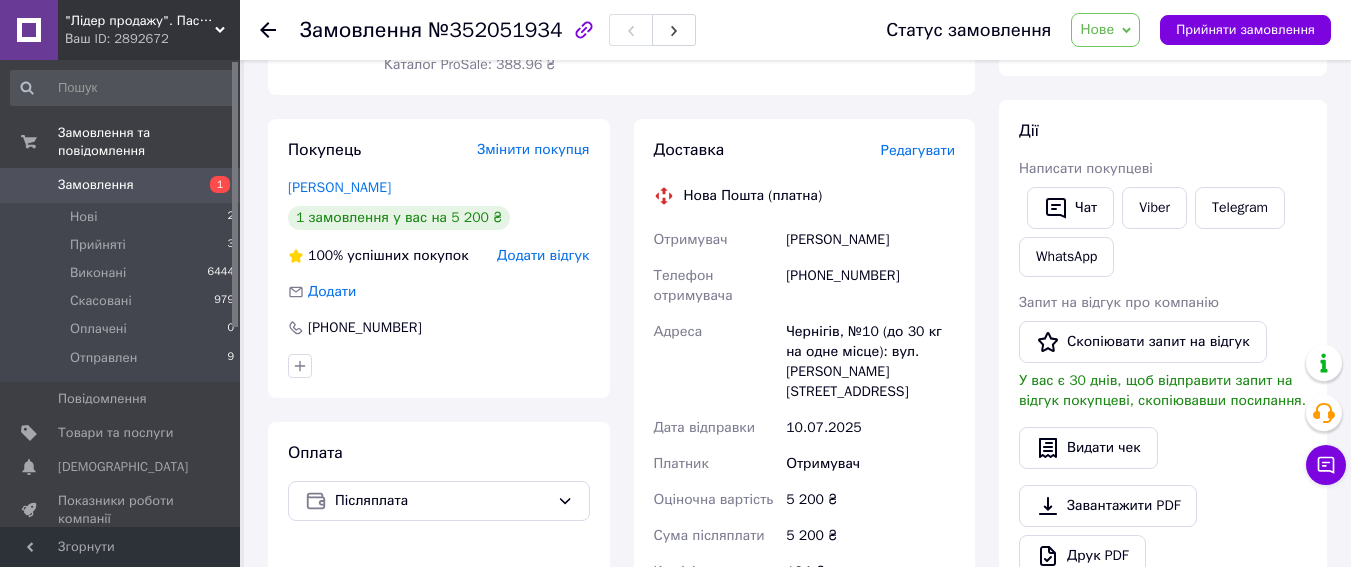 click on "Замовлення" at bounding box center (96, 185) 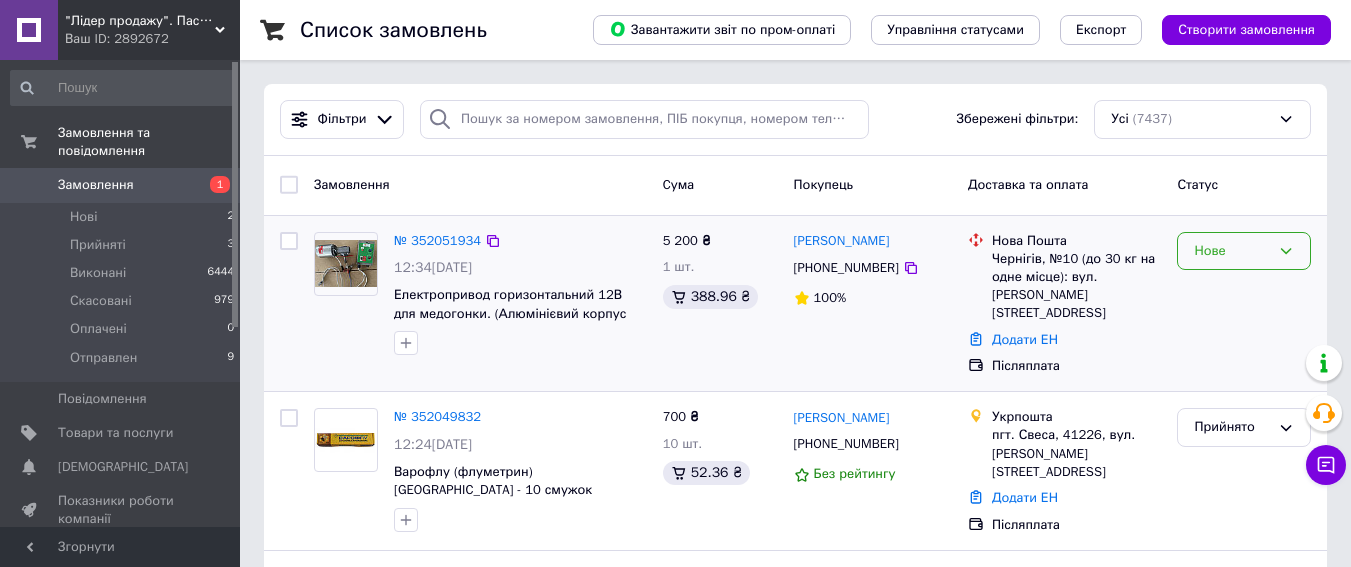 click on "Нове" at bounding box center (1244, 251) 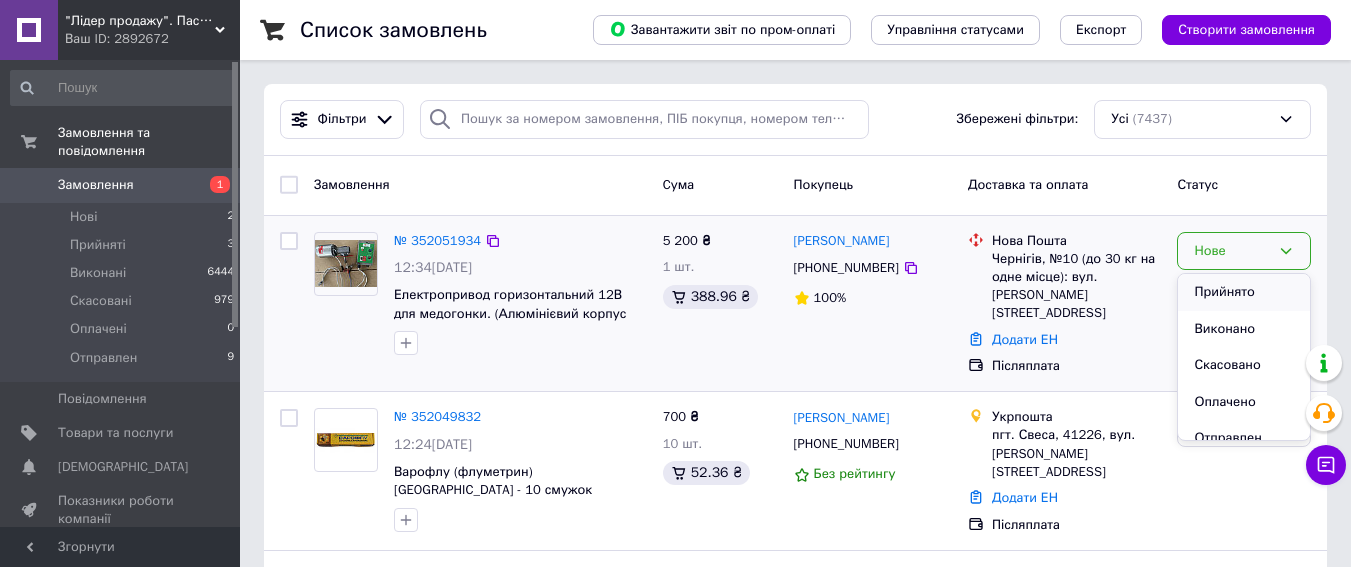 click on "Прийнято" at bounding box center (1244, 292) 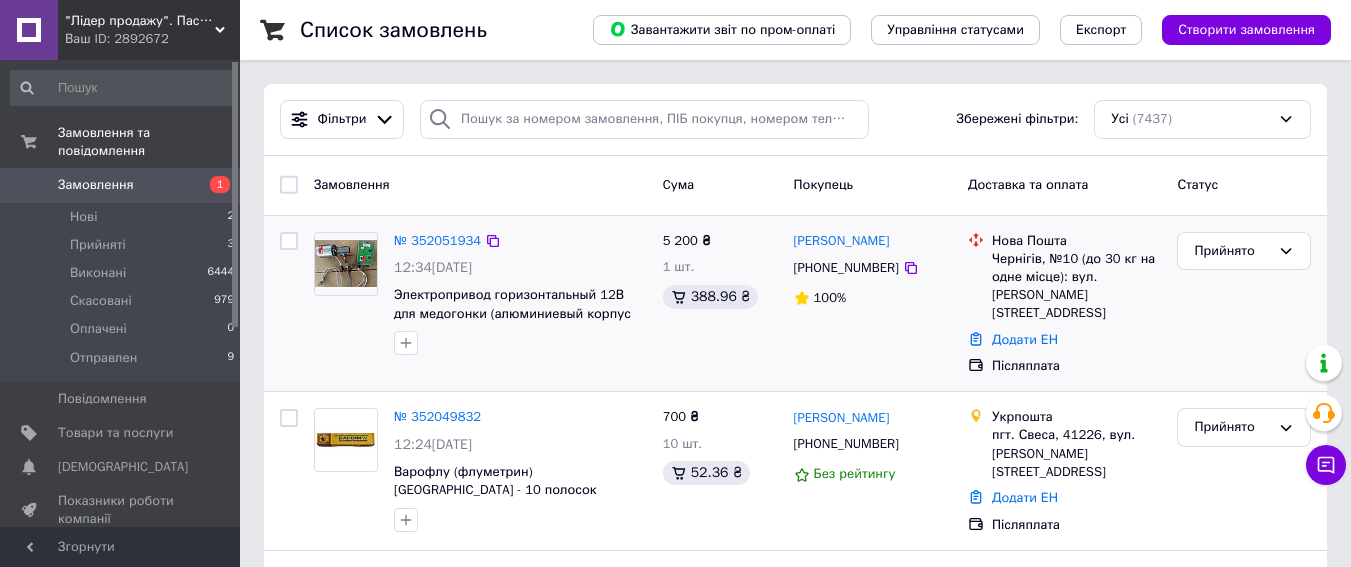 click on "Замовлення" at bounding box center (96, 185) 